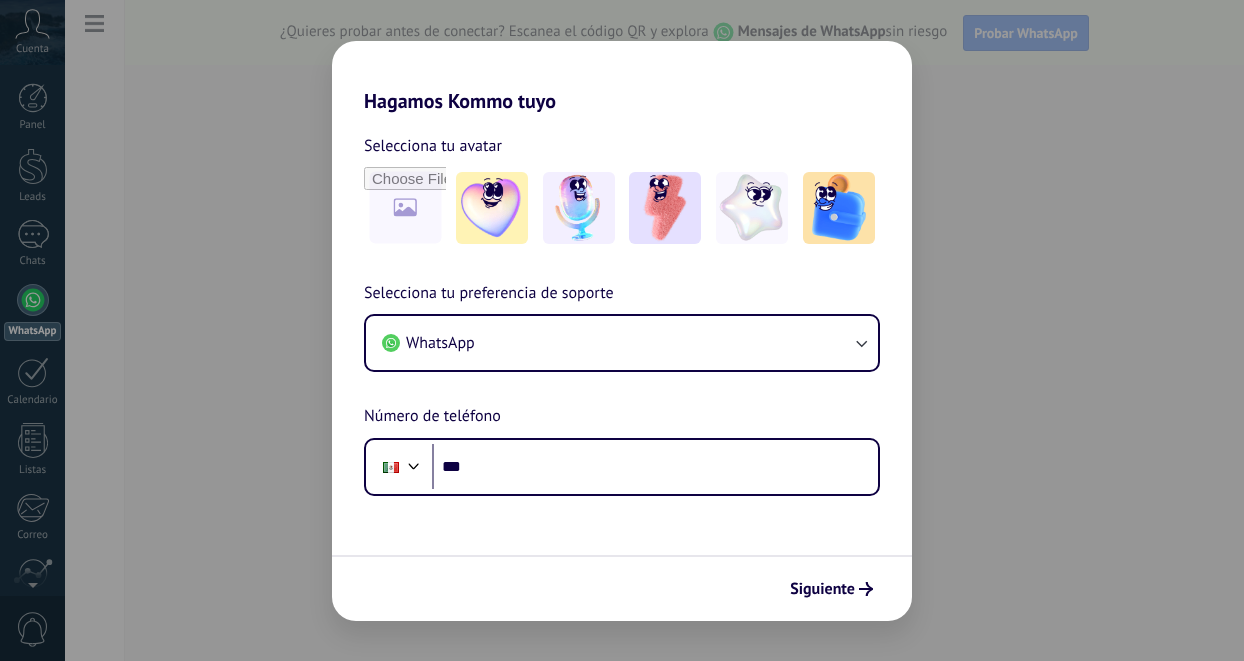 scroll, scrollTop: 0, scrollLeft: 0, axis: both 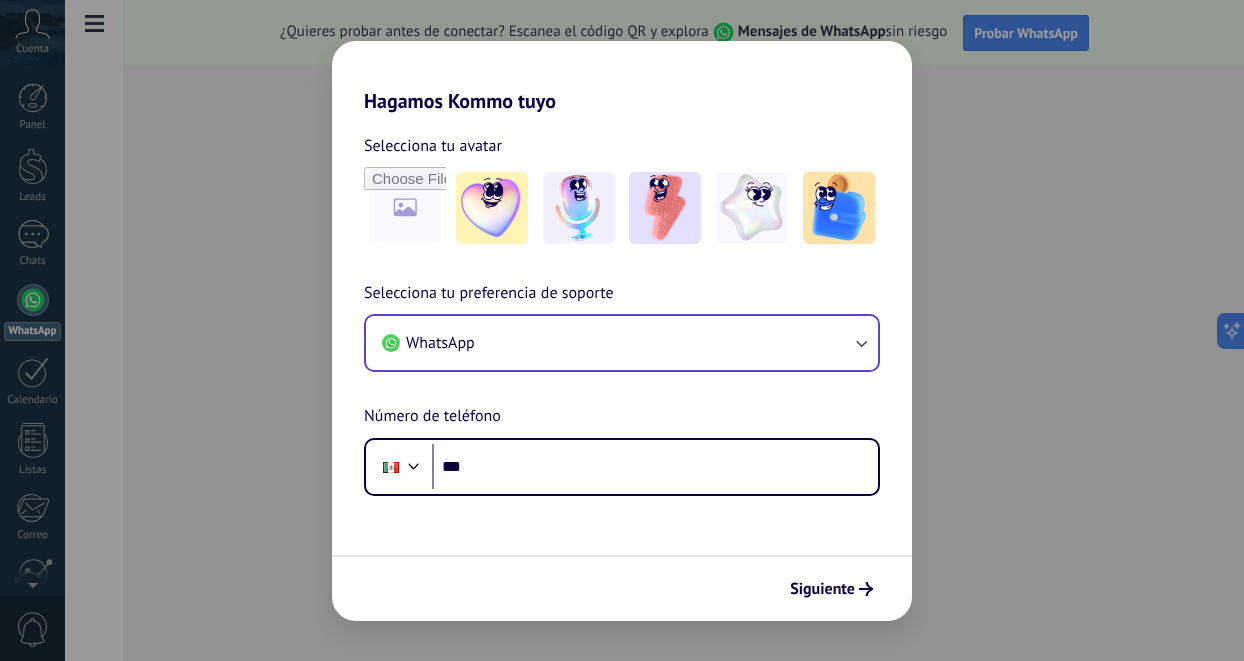 click on "WhatsApp" at bounding box center [622, 343] 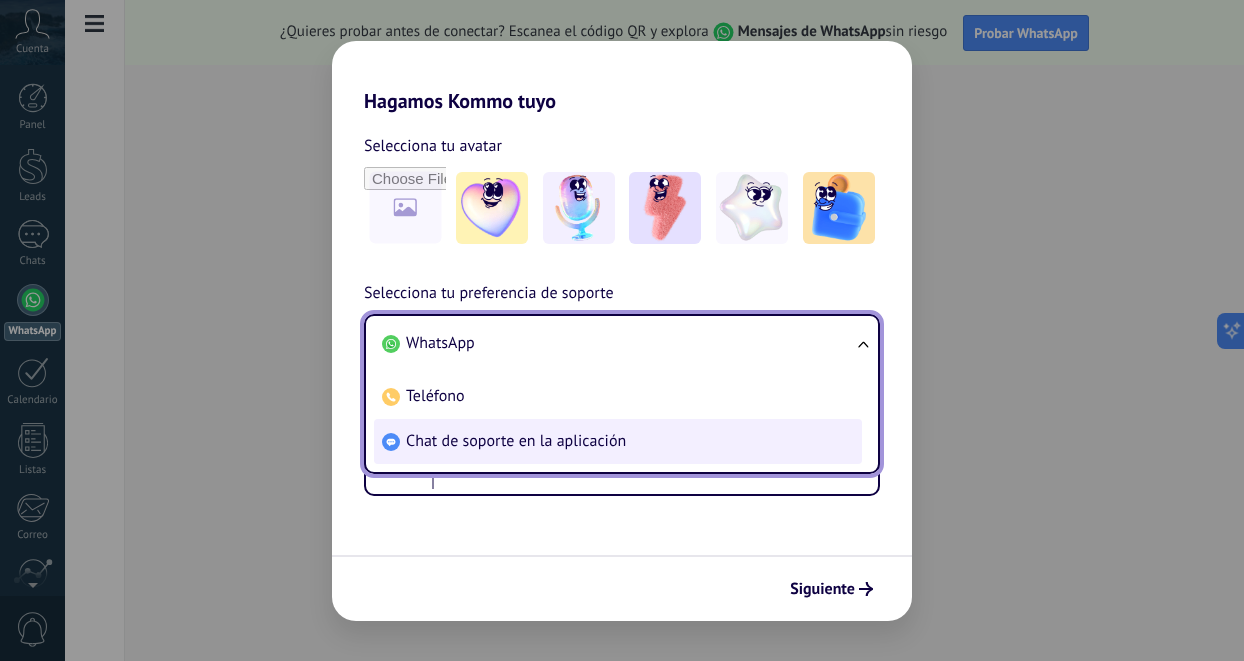 click on "Chat de soporte en la aplicación" at bounding box center [440, 343] 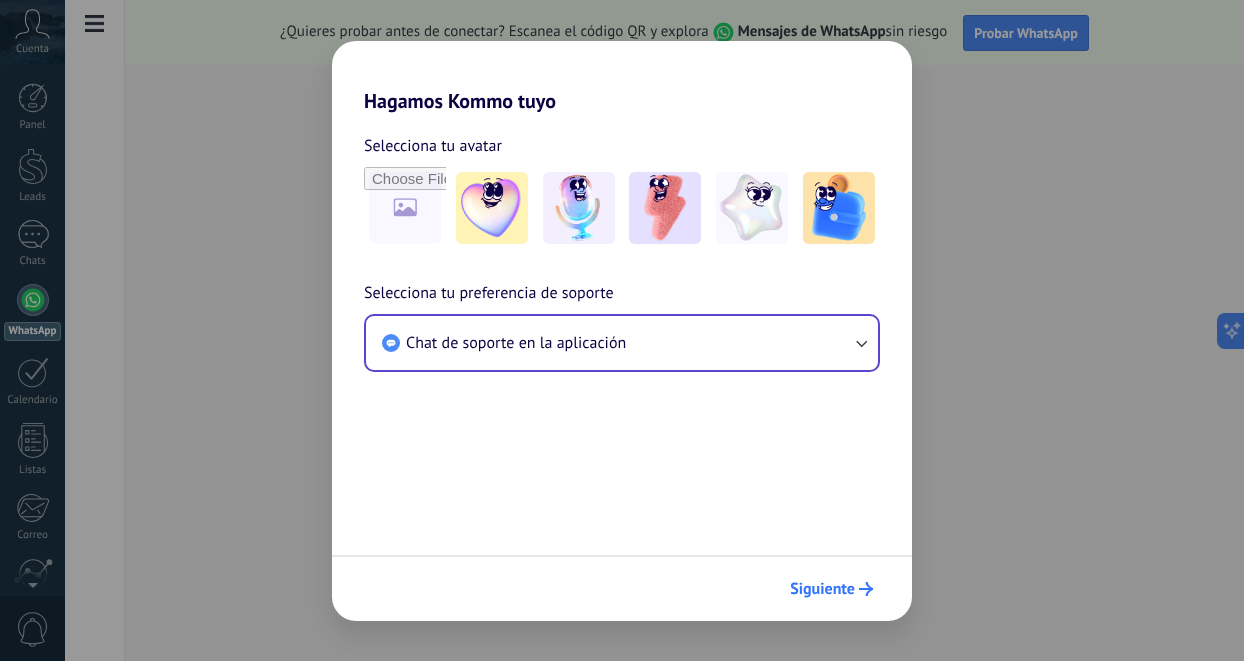 click on "Siguiente" at bounding box center (831, 589) 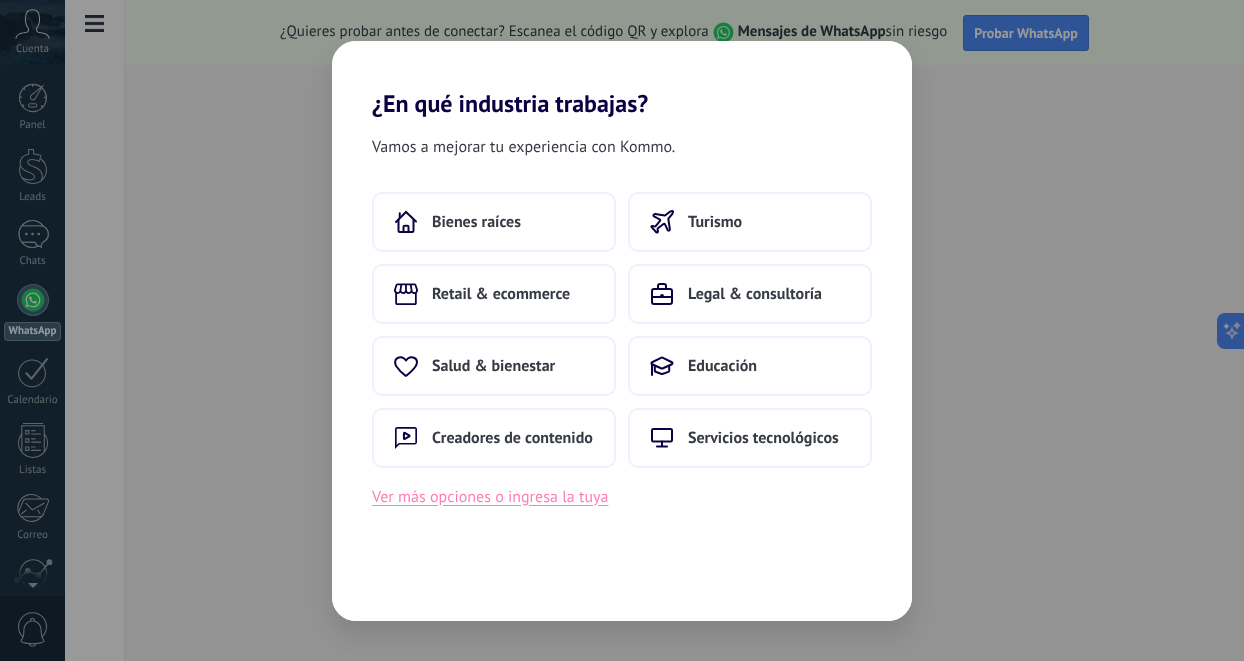 click on "Ver más opciones o ingresa la tuya" at bounding box center (490, 497) 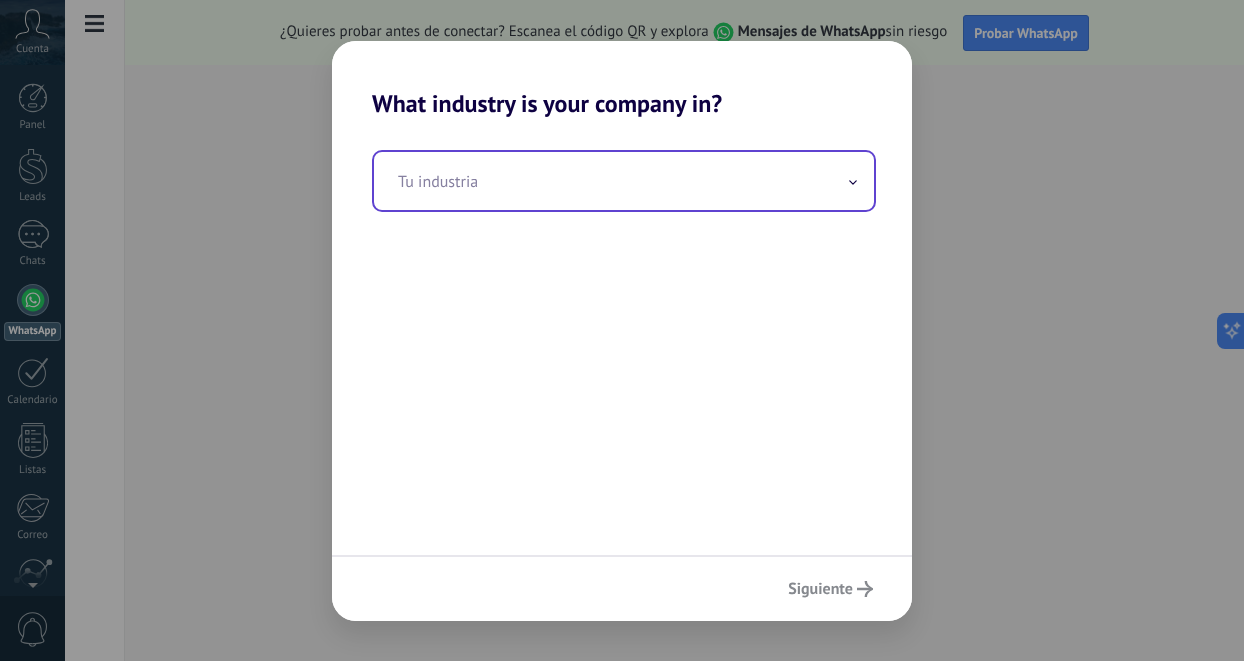 click at bounding box center [624, 181] 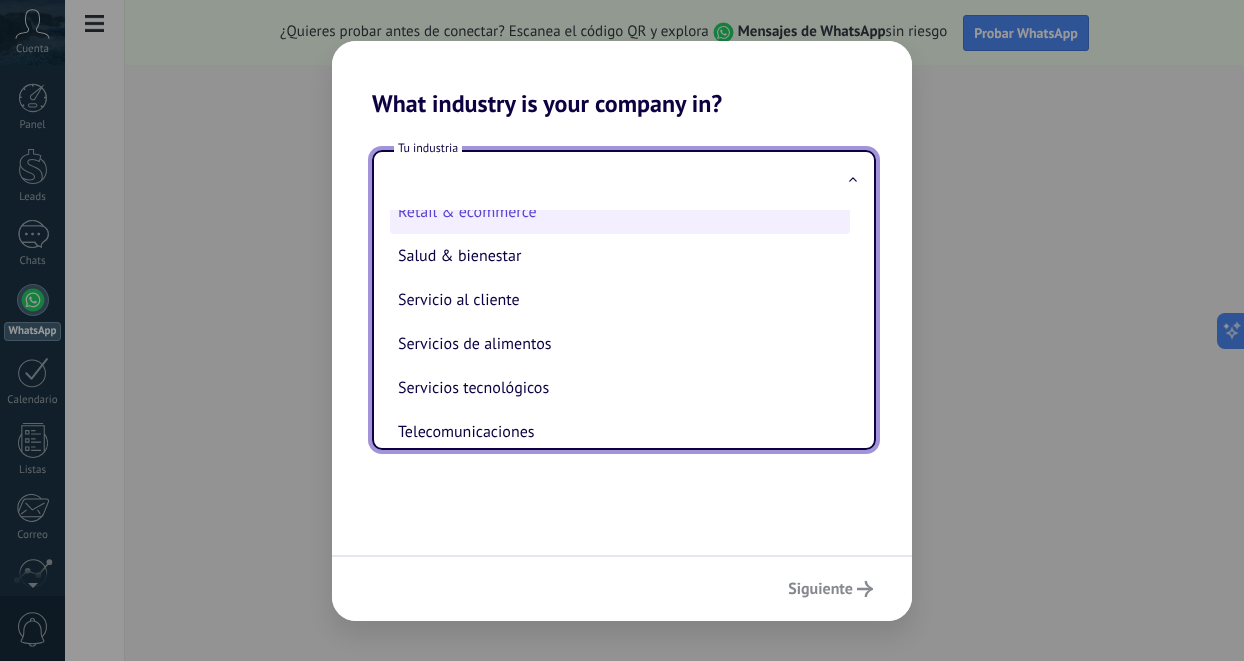 scroll, scrollTop: 424, scrollLeft: 0, axis: vertical 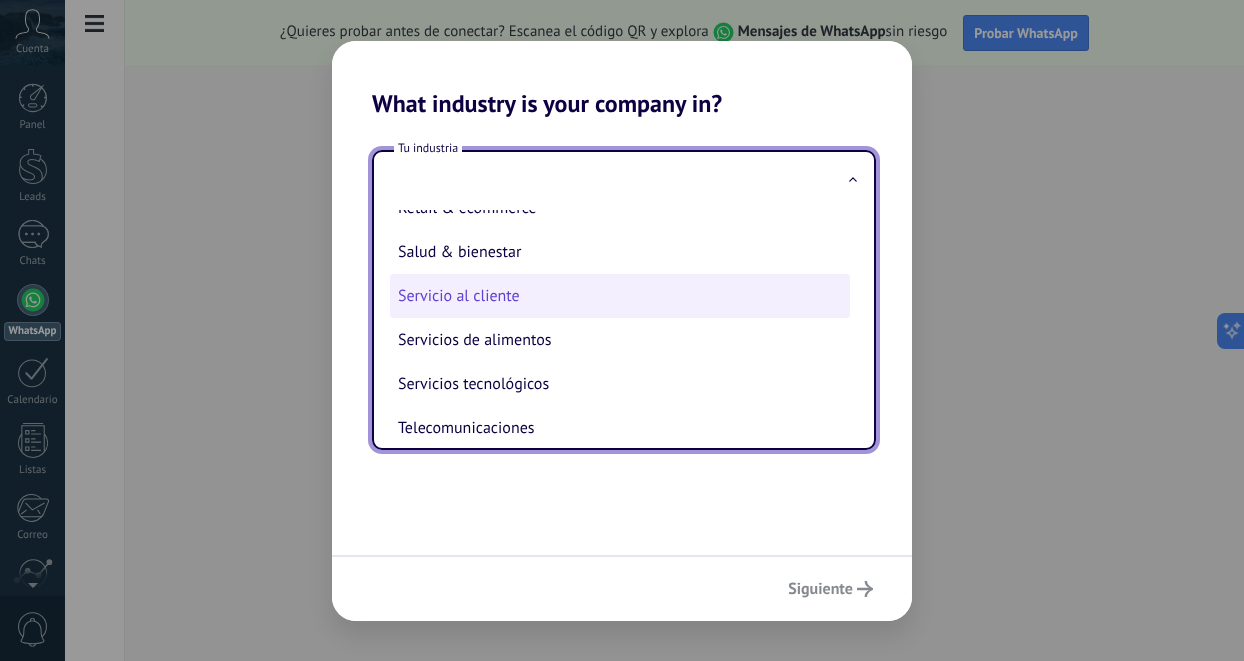 click on "Servicio al cliente" at bounding box center (620, 296) 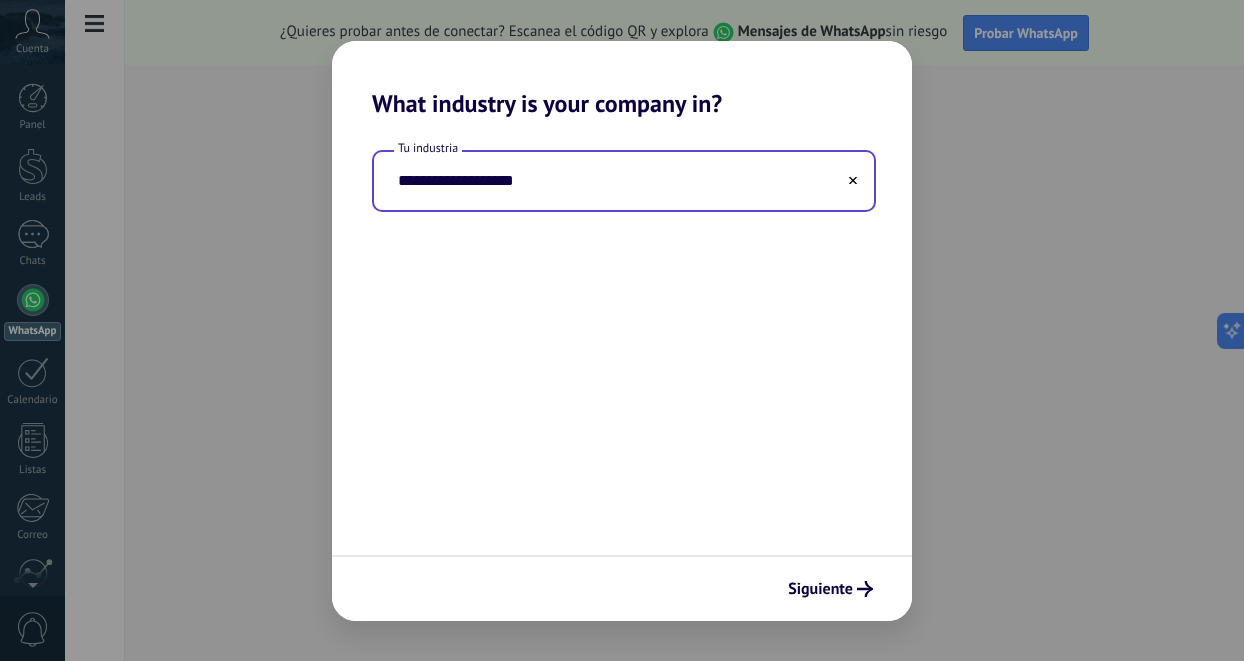 click on "**********" at bounding box center (624, 181) 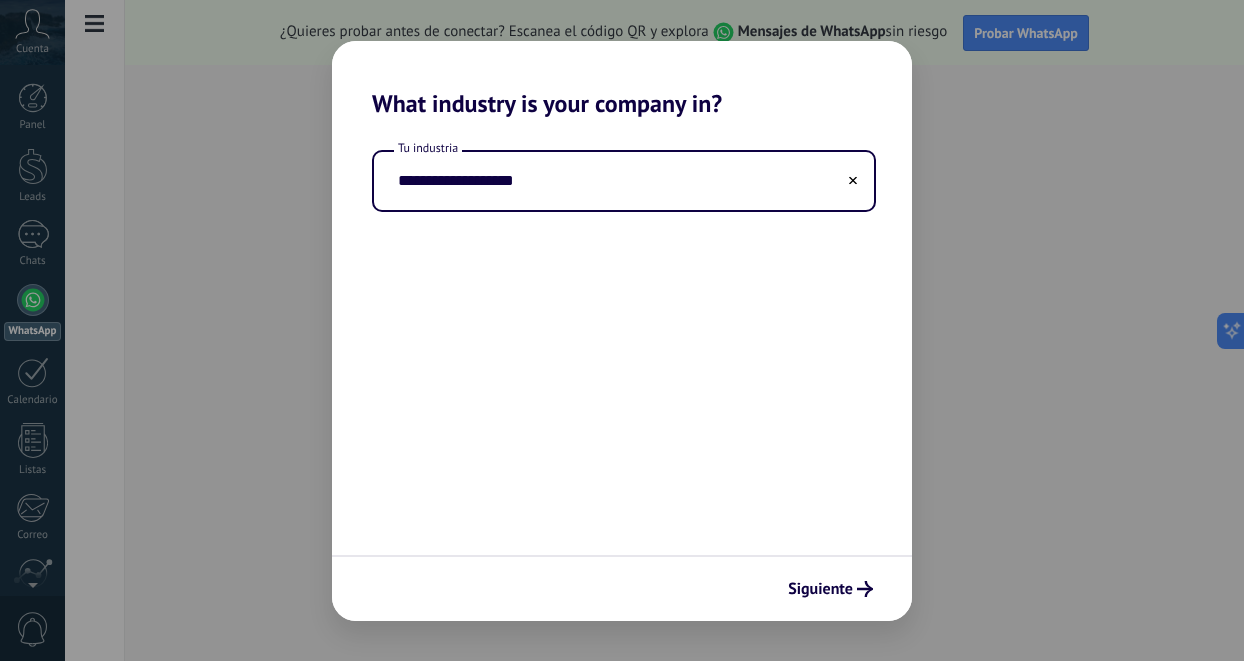 click on "**********" at bounding box center (622, 336) 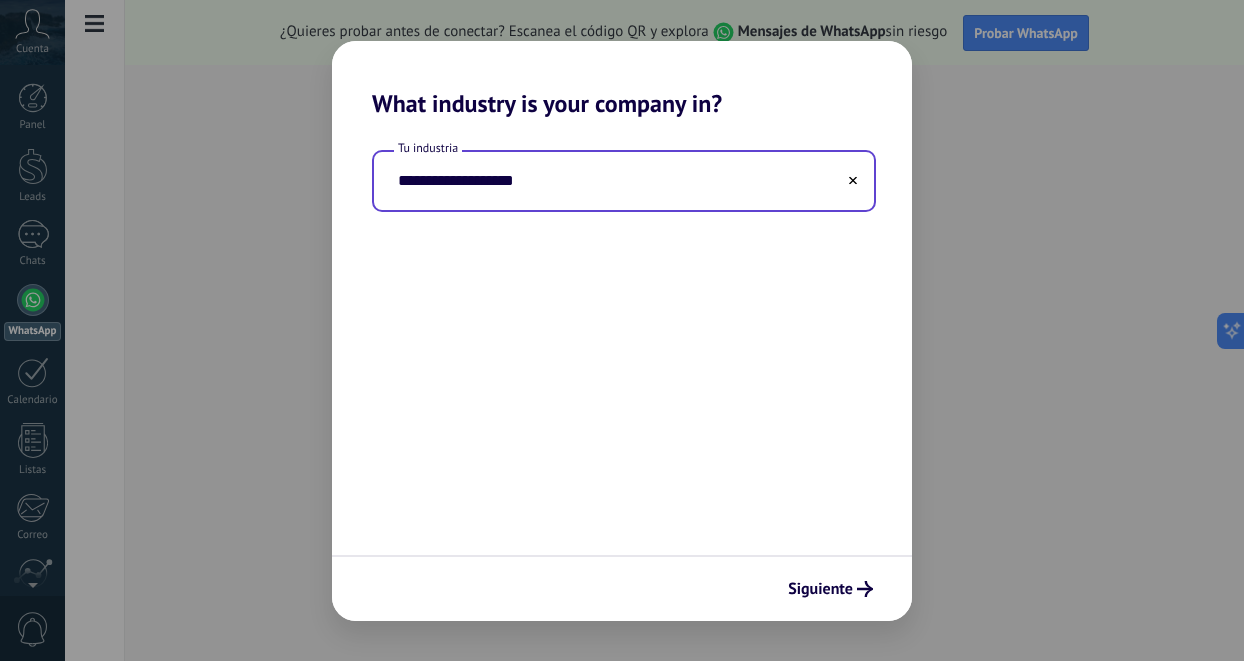 click on "**********" at bounding box center (624, 181) 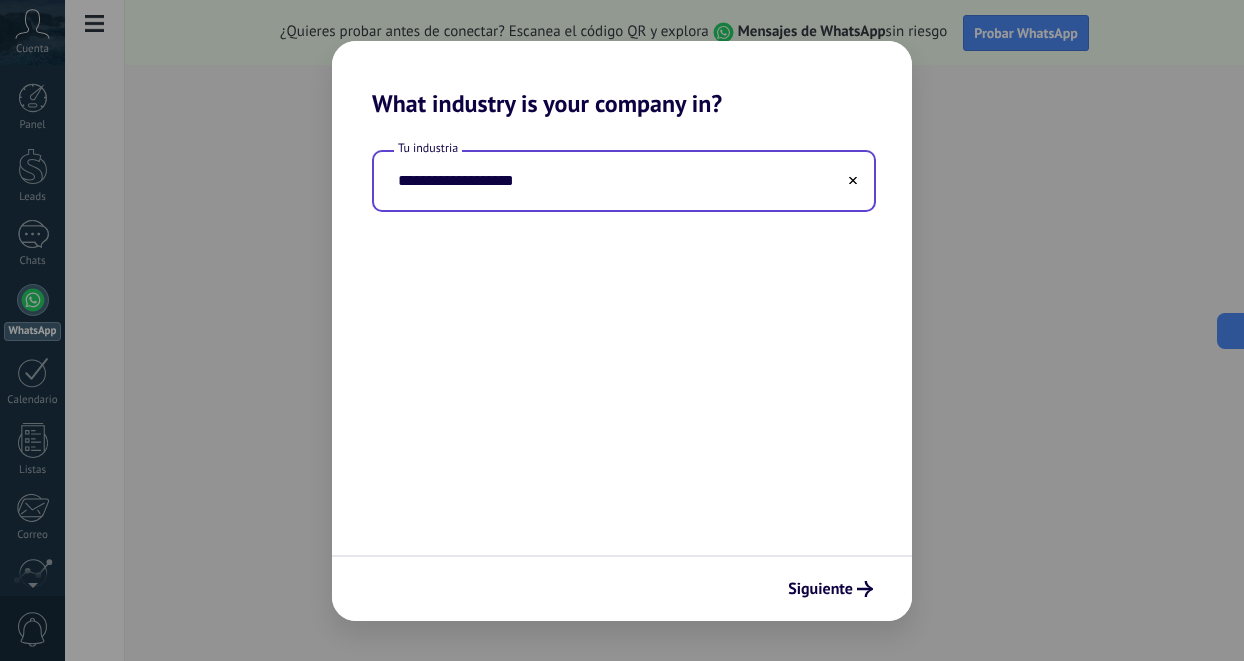 click at bounding box center (853, 180) 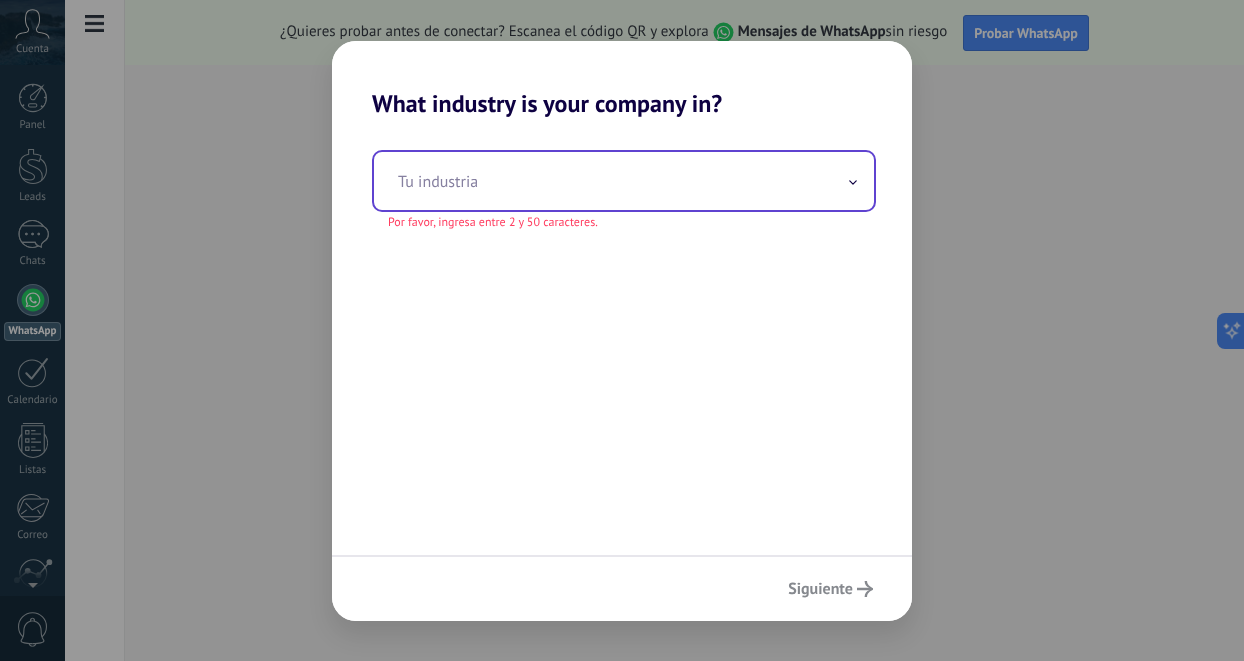 click at bounding box center (624, 181) 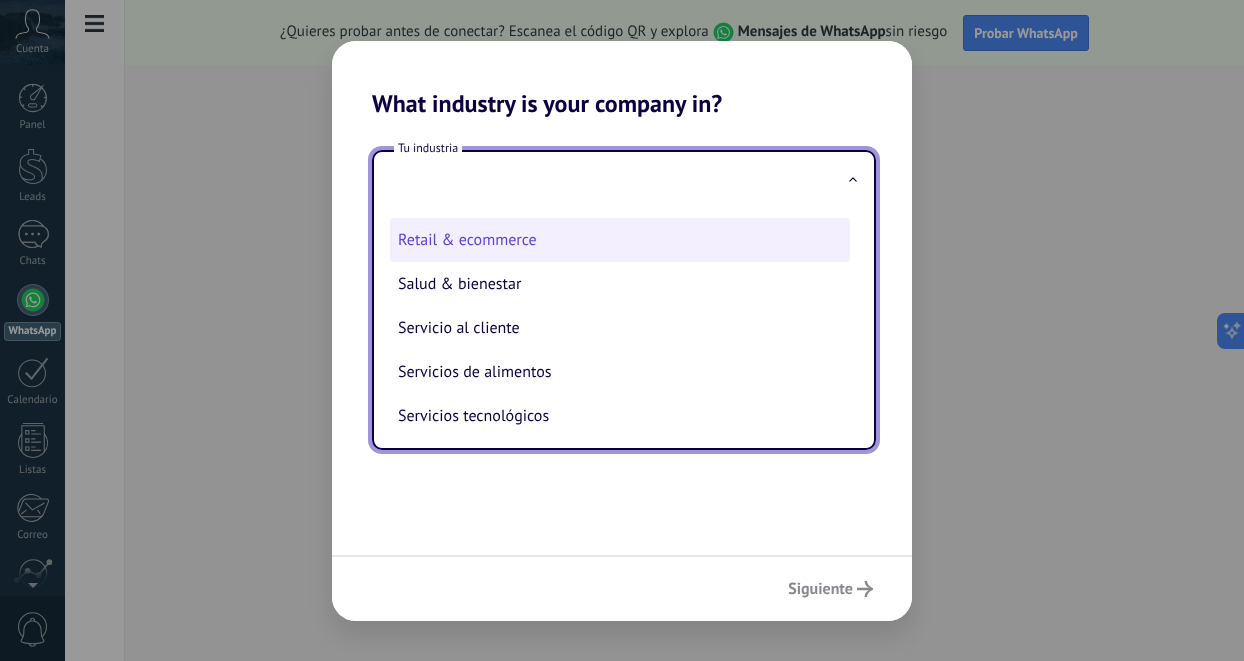 scroll, scrollTop: 391, scrollLeft: 0, axis: vertical 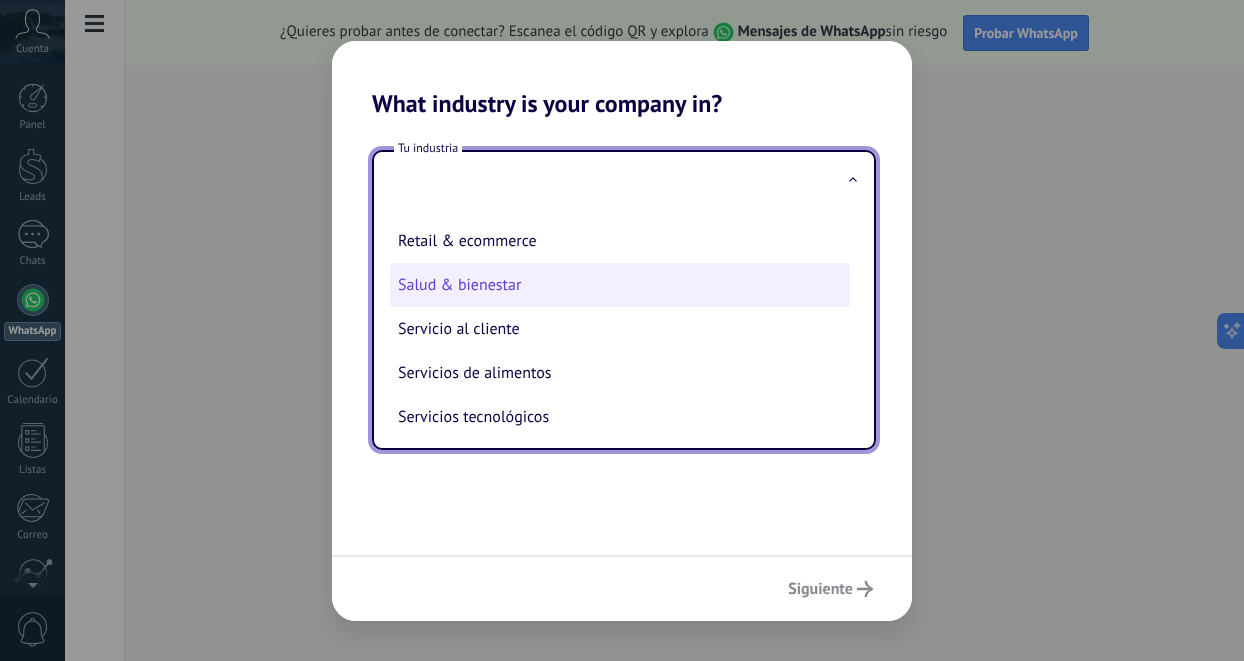 click on "Salud & bienestar" at bounding box center (620, 285) 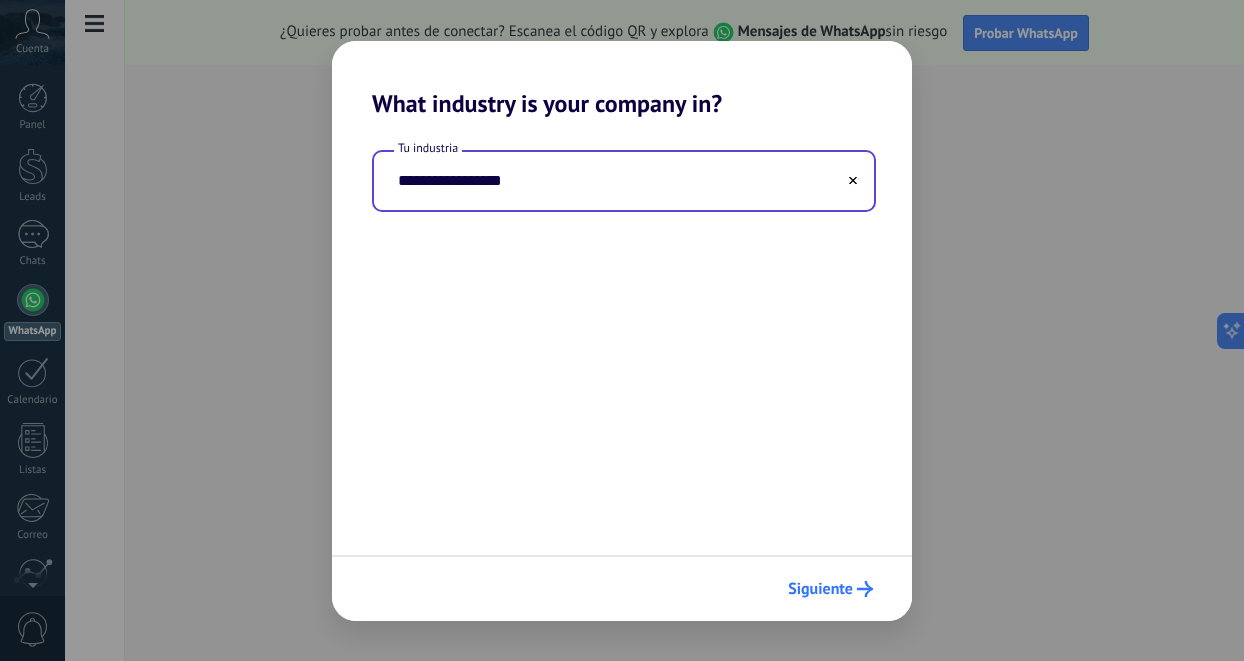 click on "Siguiente" at bounding box center (820, 589) 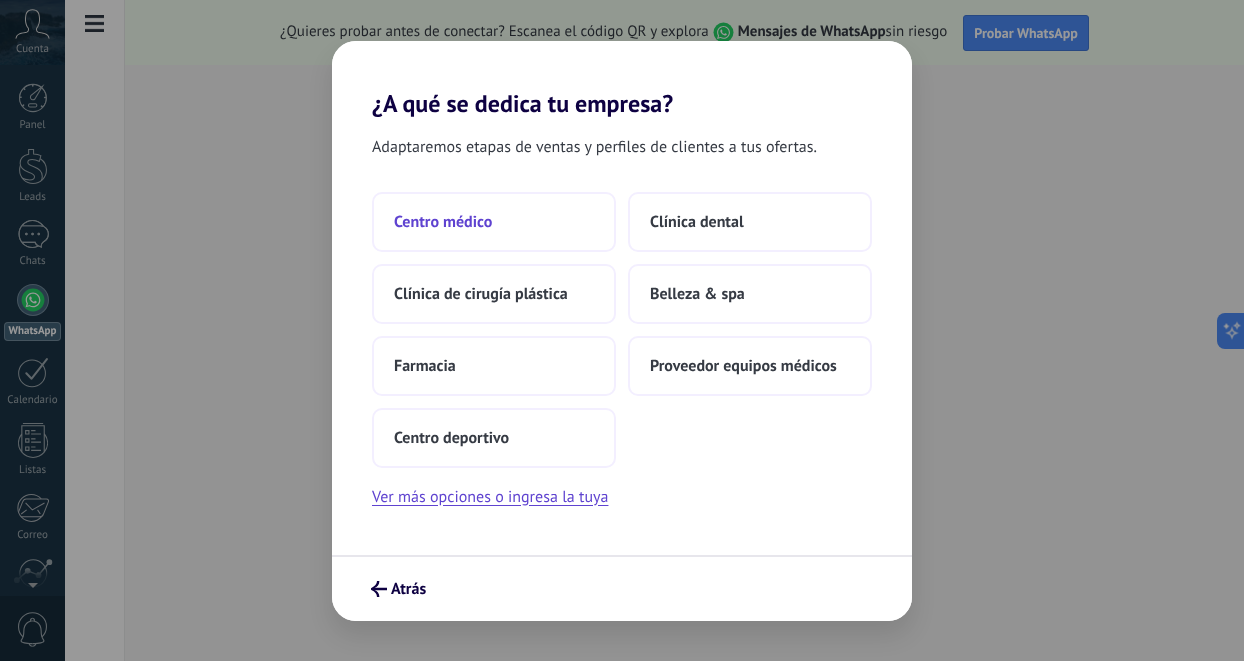 click on "Centro médico" at bounding box center [494, 222] 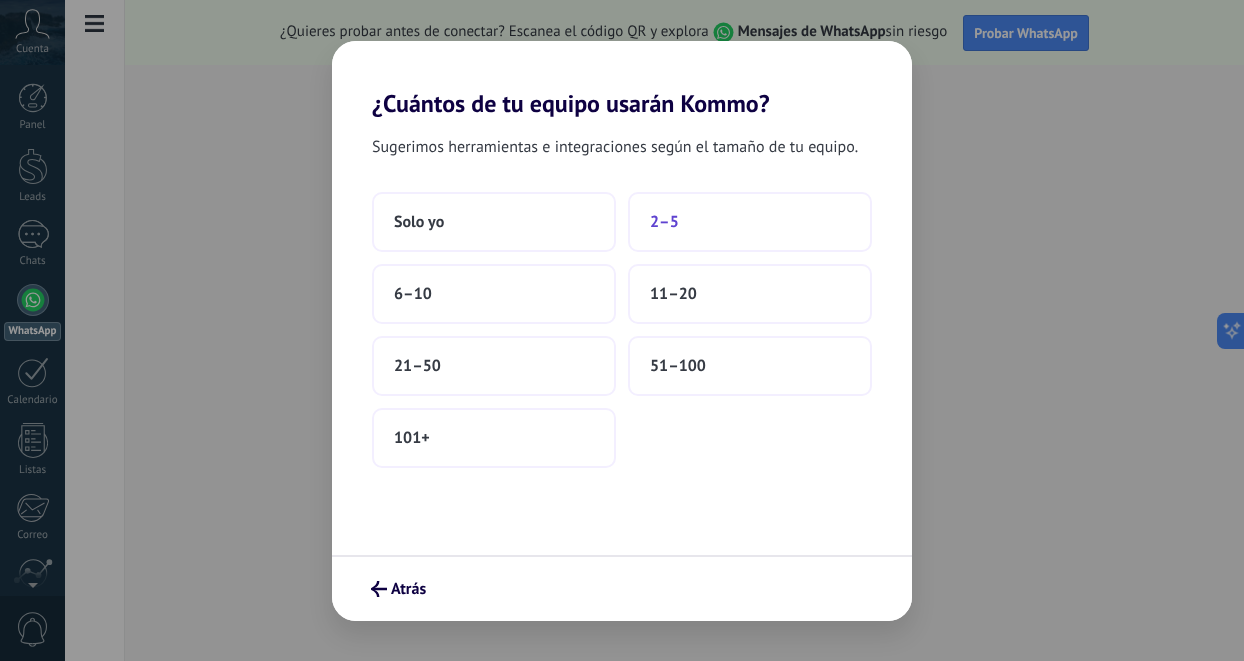 click on "2–5" at bounding box center [750, 222] 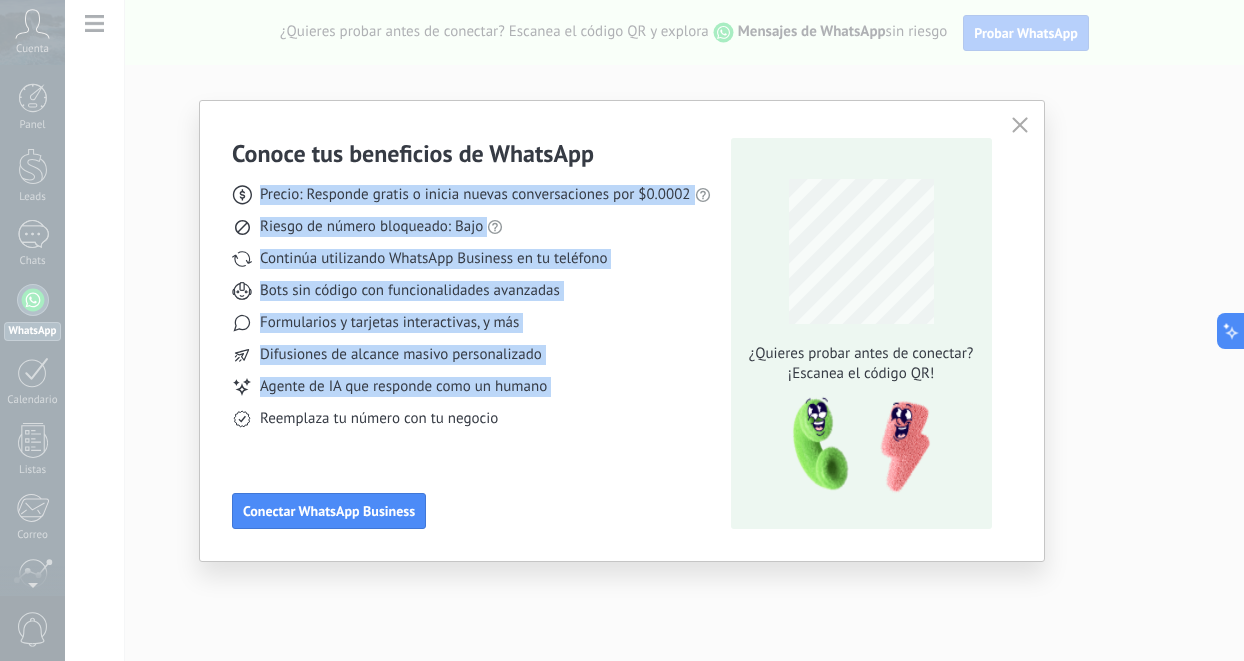 drag, startPoint x: 491, startPoint y: 408, endPoint x: 231, endPoint y: 186, distance: 341.88303 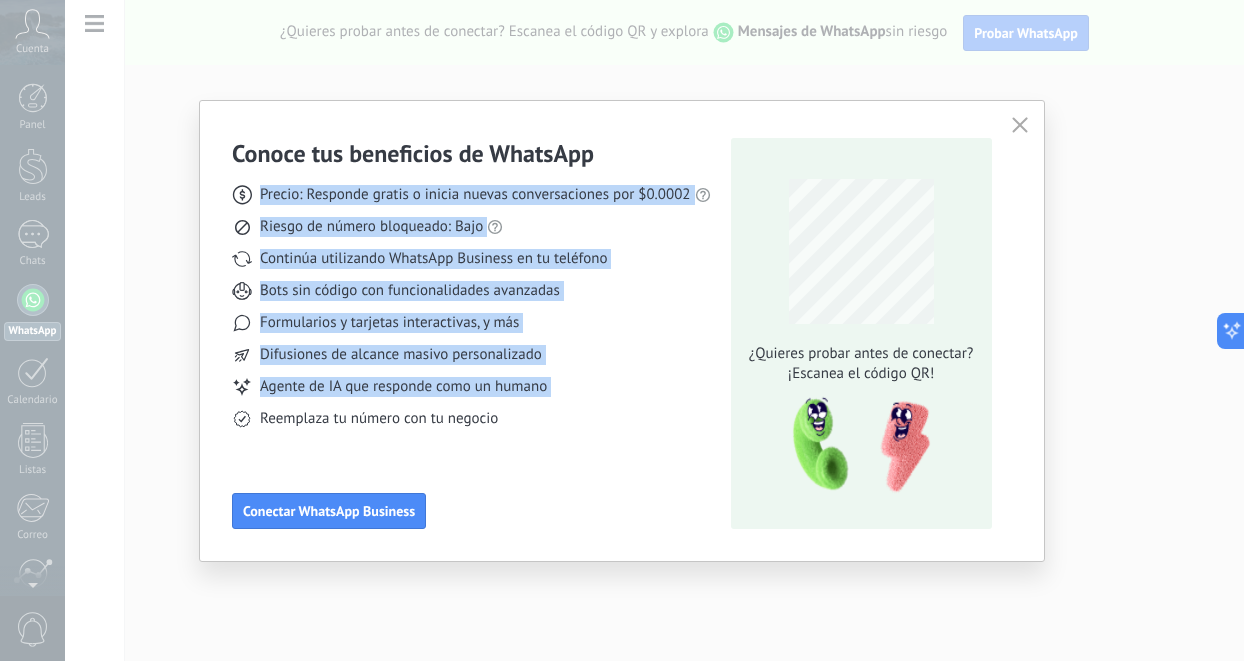 click on "Precio: Responde gratis o inicia nuevas conversaciones por $0.0002" at bounding box center (475, 195) 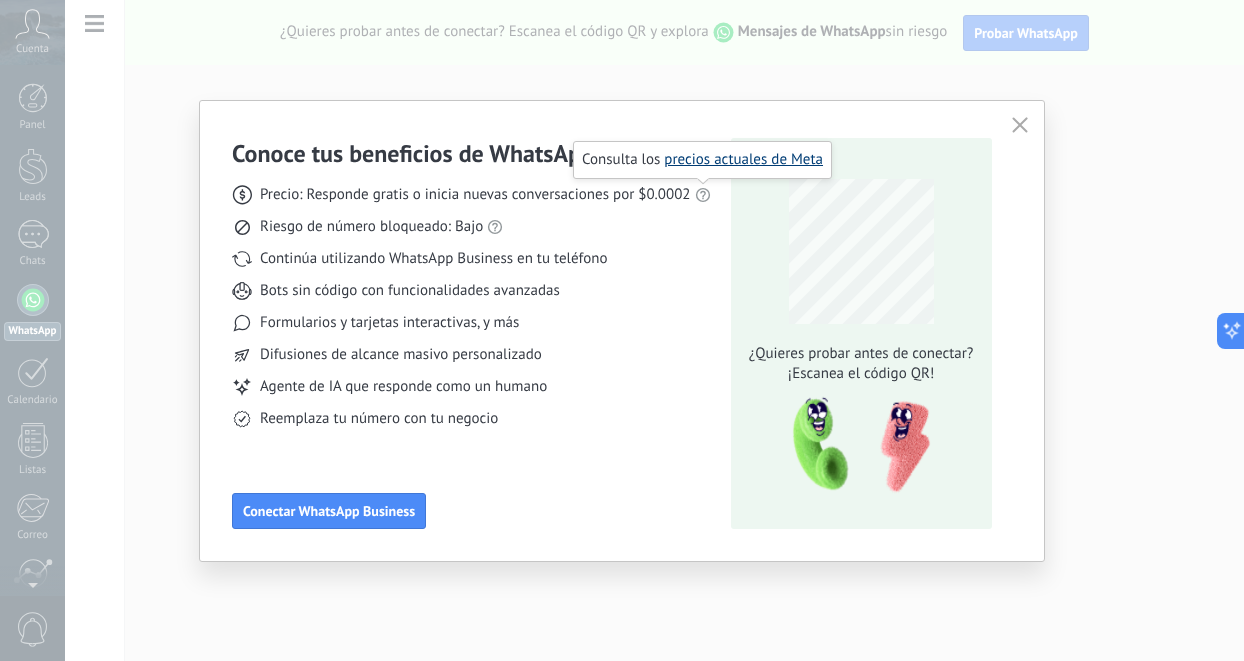 click on "precios actuales de Meta" at bounding box center (743, 159) 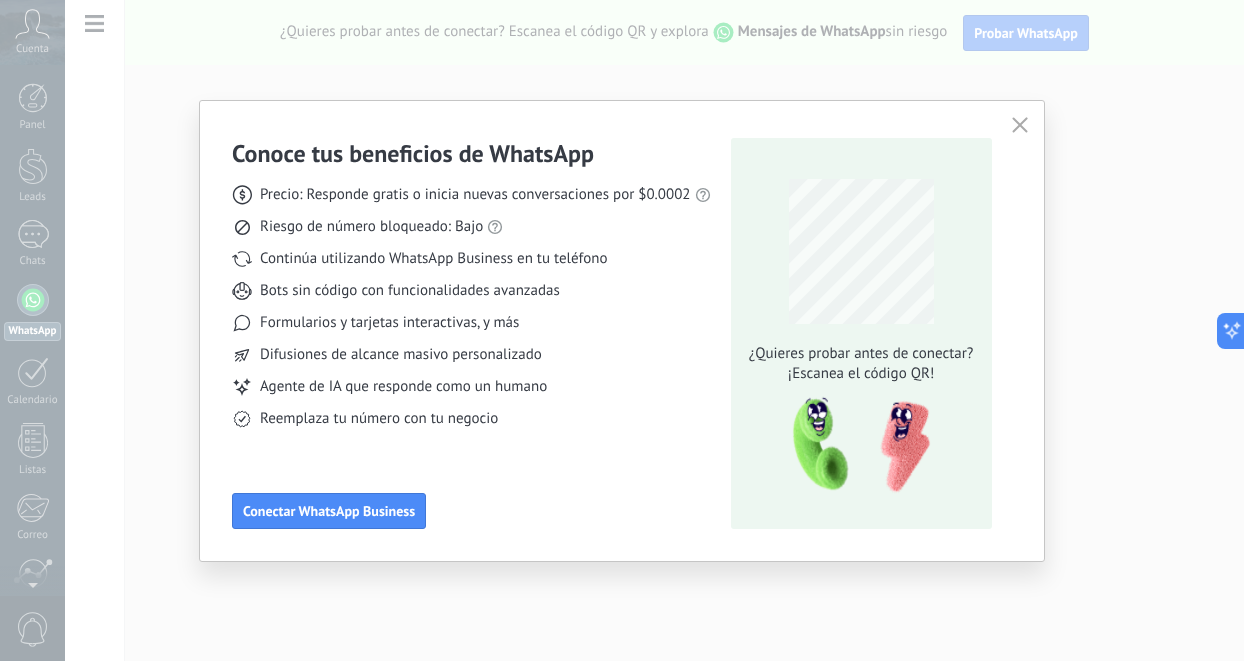 click at bounding box center (1020, 125) 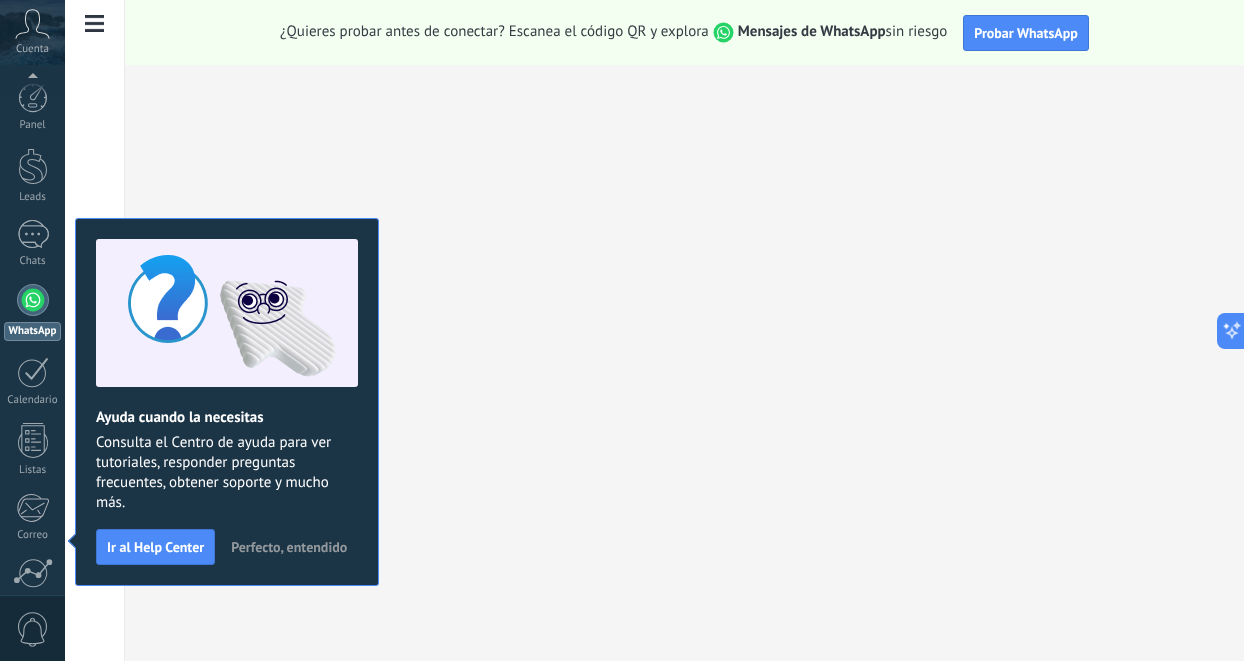 scroll, scrollTop: 171, scrollLeft: 0, axis: vertical 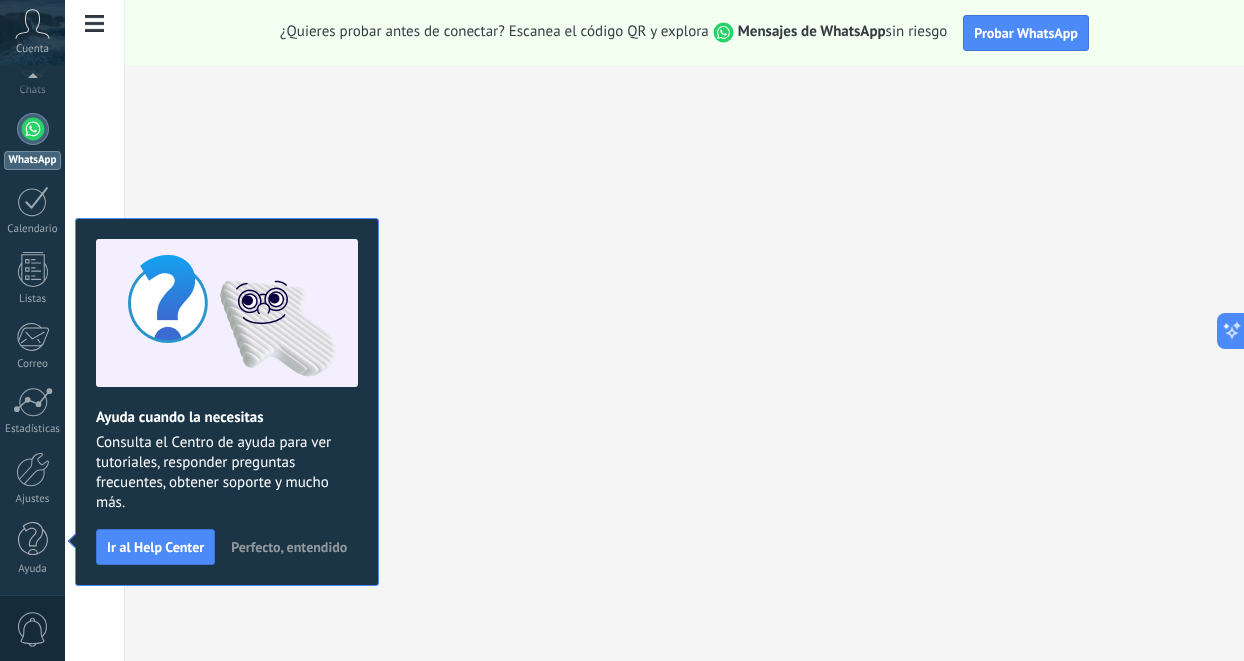 click on "Perfecto, entendido" at bounding box center [289, 547] 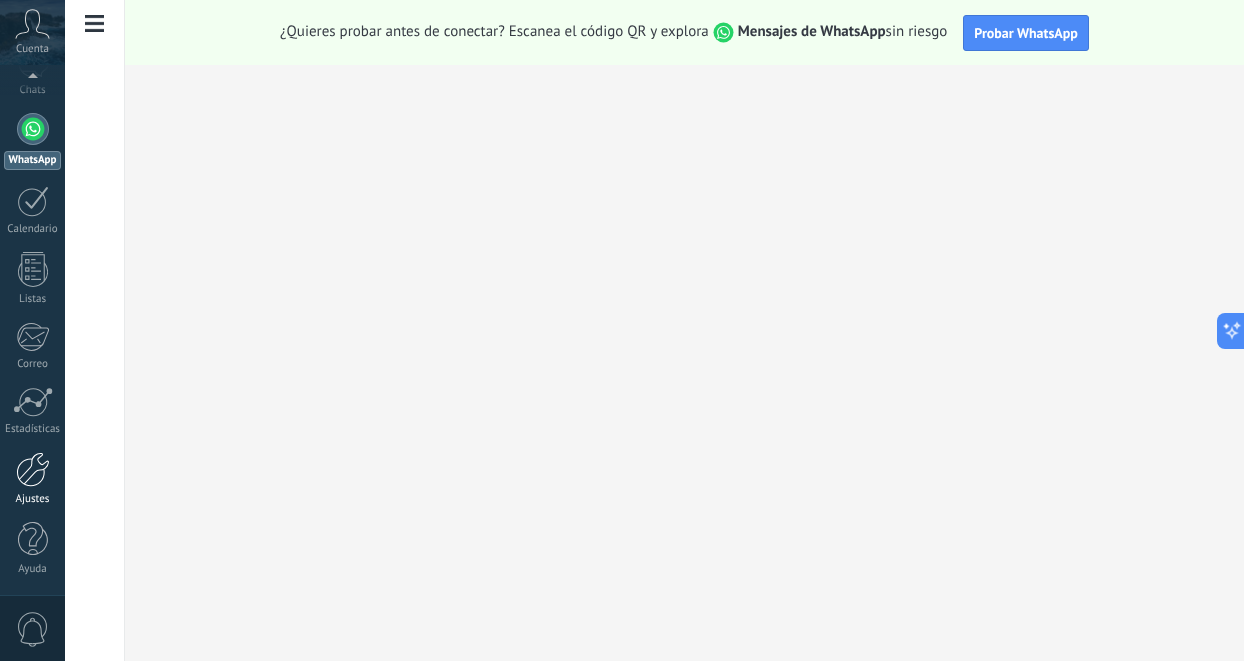 scroll, scrollTop: 0, scrollLeft: 0, axis: both 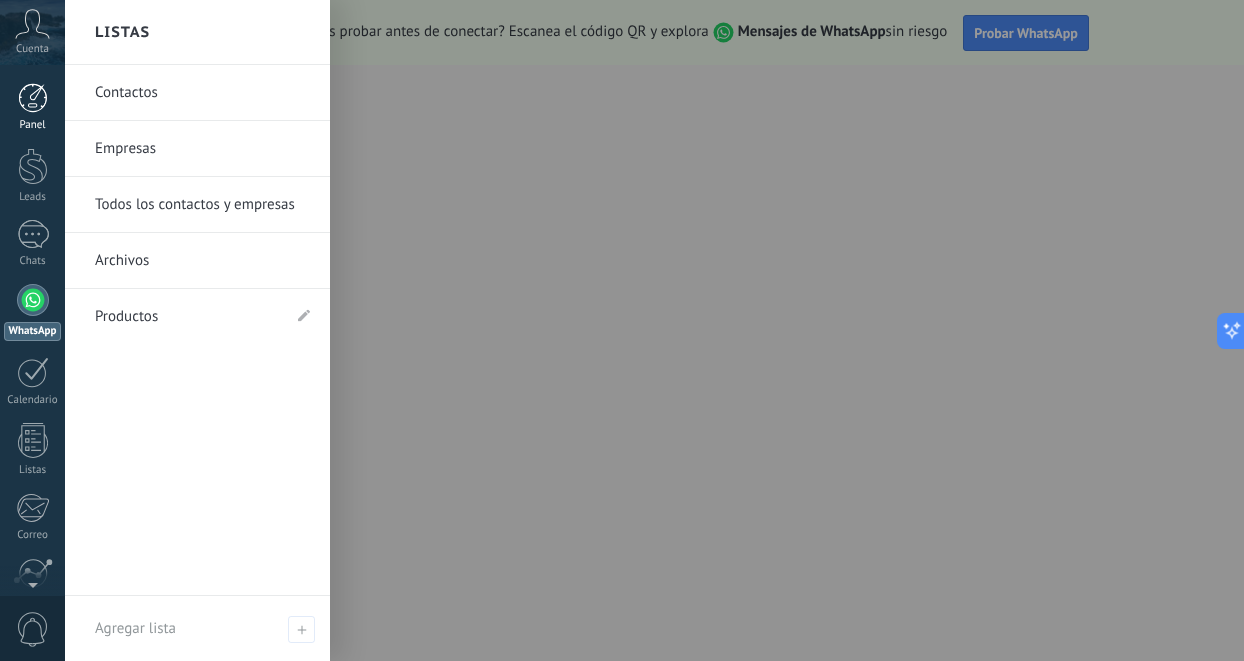 click at bounding box center (33, 98) 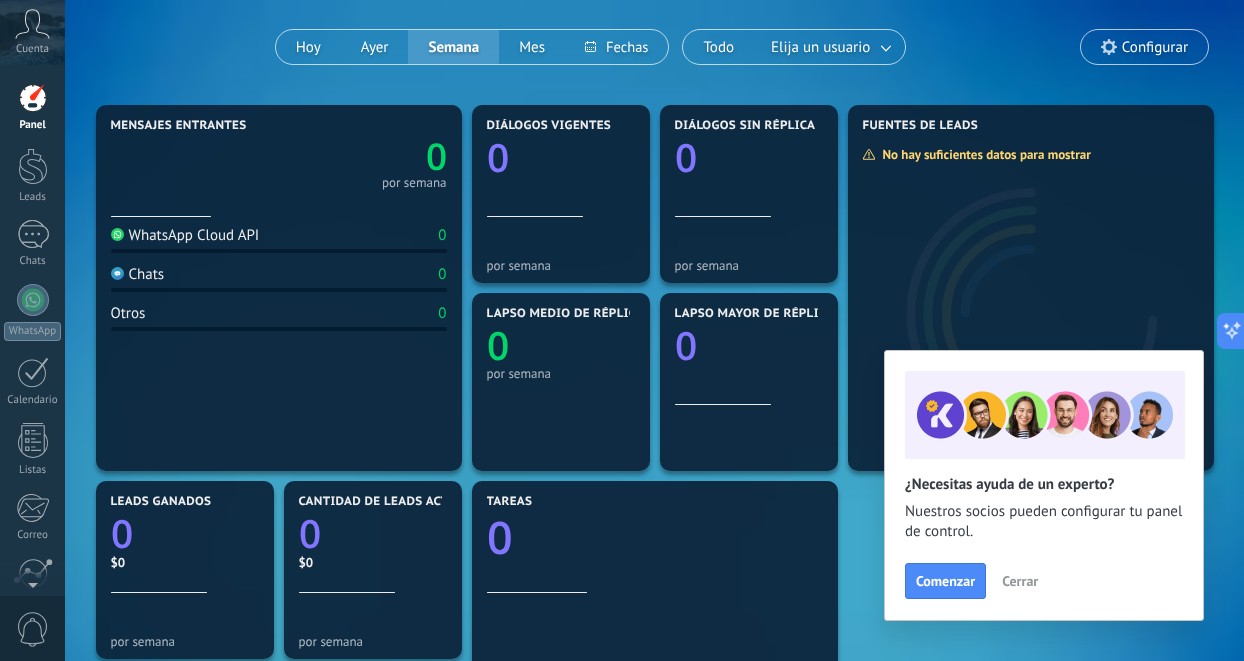 scroll, scrollTop: 166, scrollLeft: 0, axis: vertical 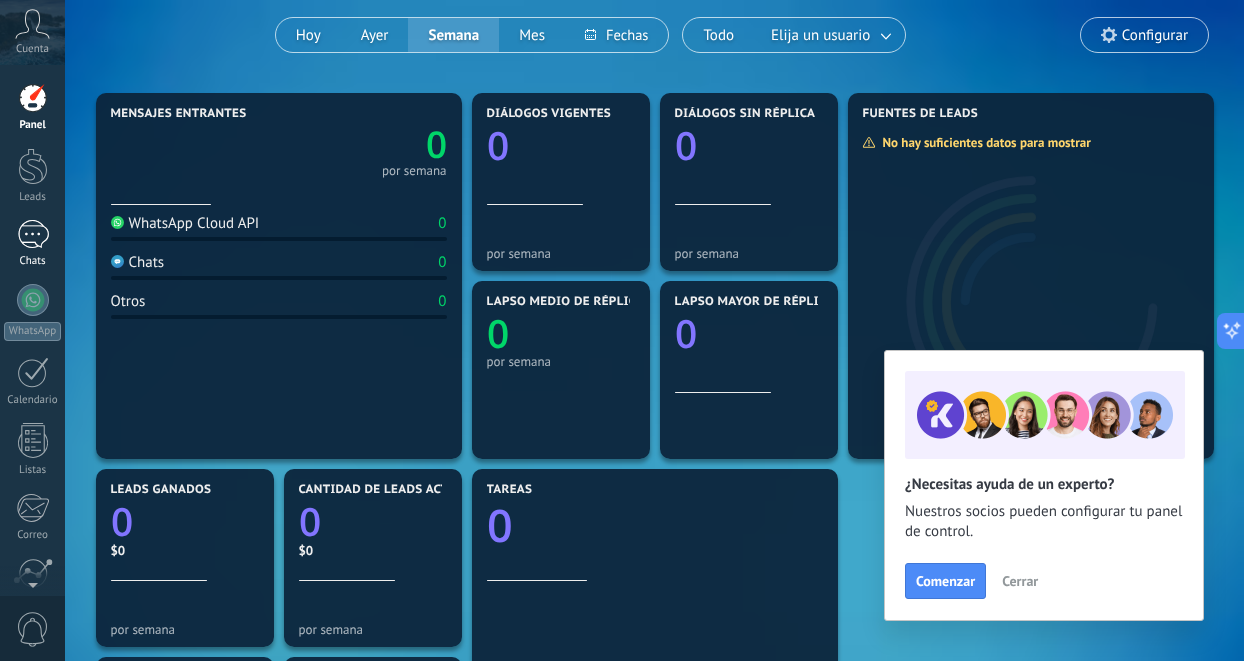 click at bounding box center [33, 234] 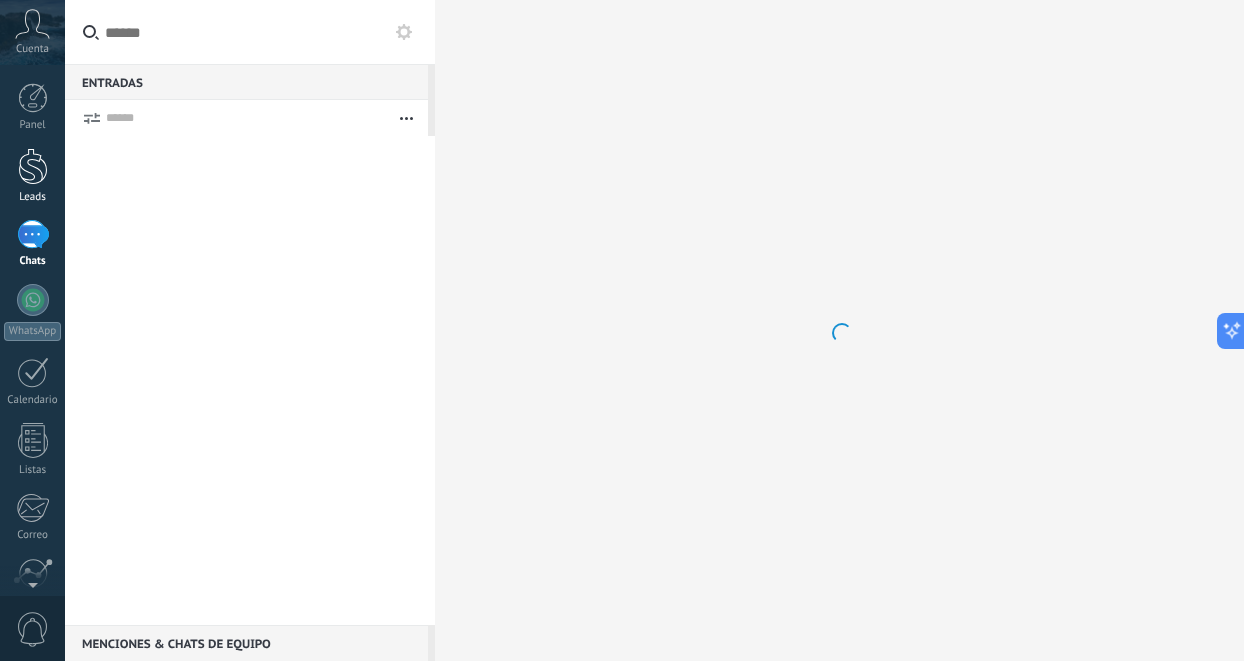 scroll, scrollTop: 0, scrollLeft: 0, axis: both 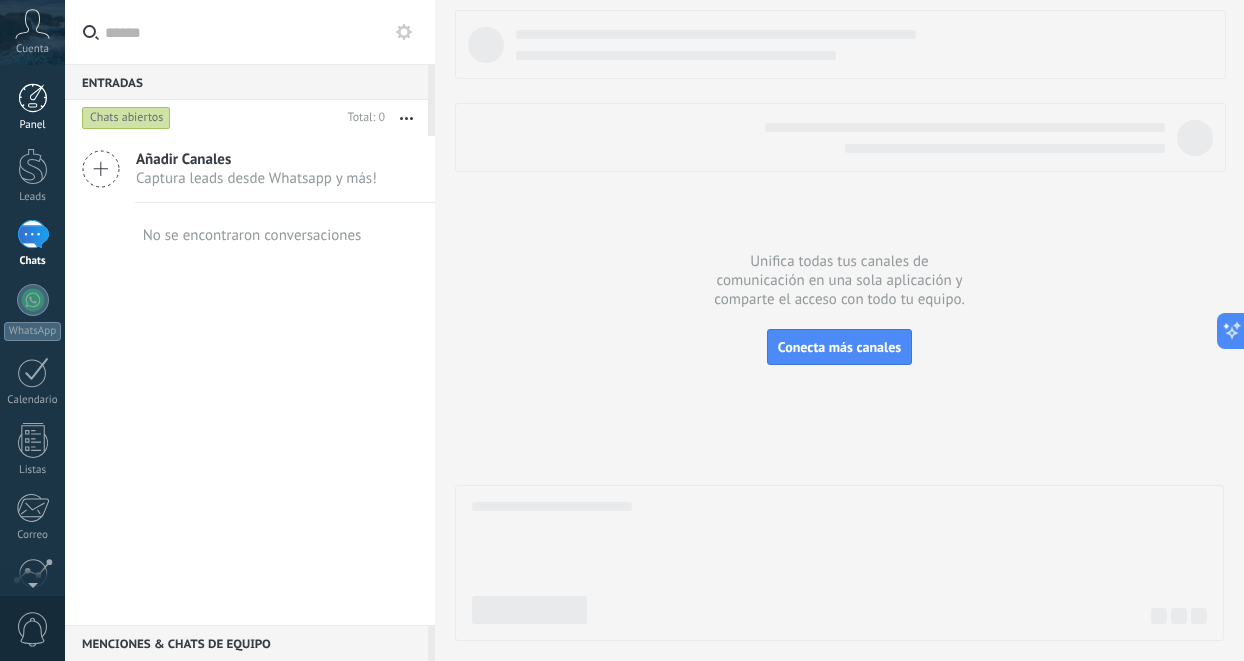 click at bounding box center [33, 98] 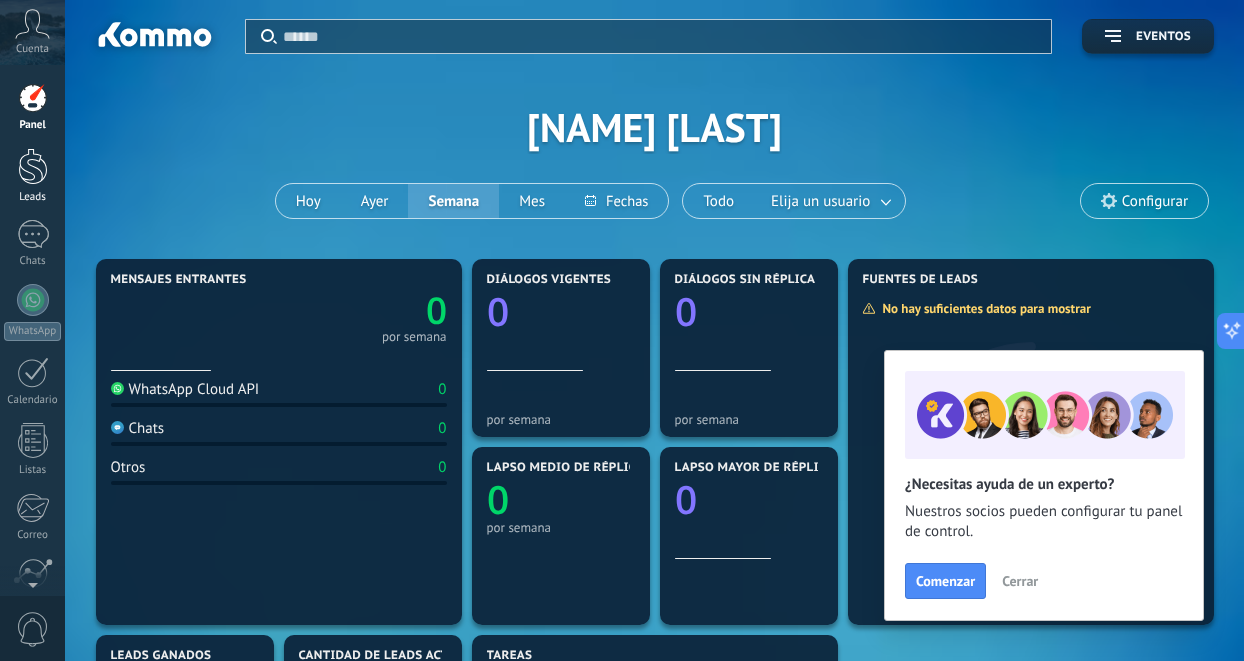 click at bounding box center (33, 166) 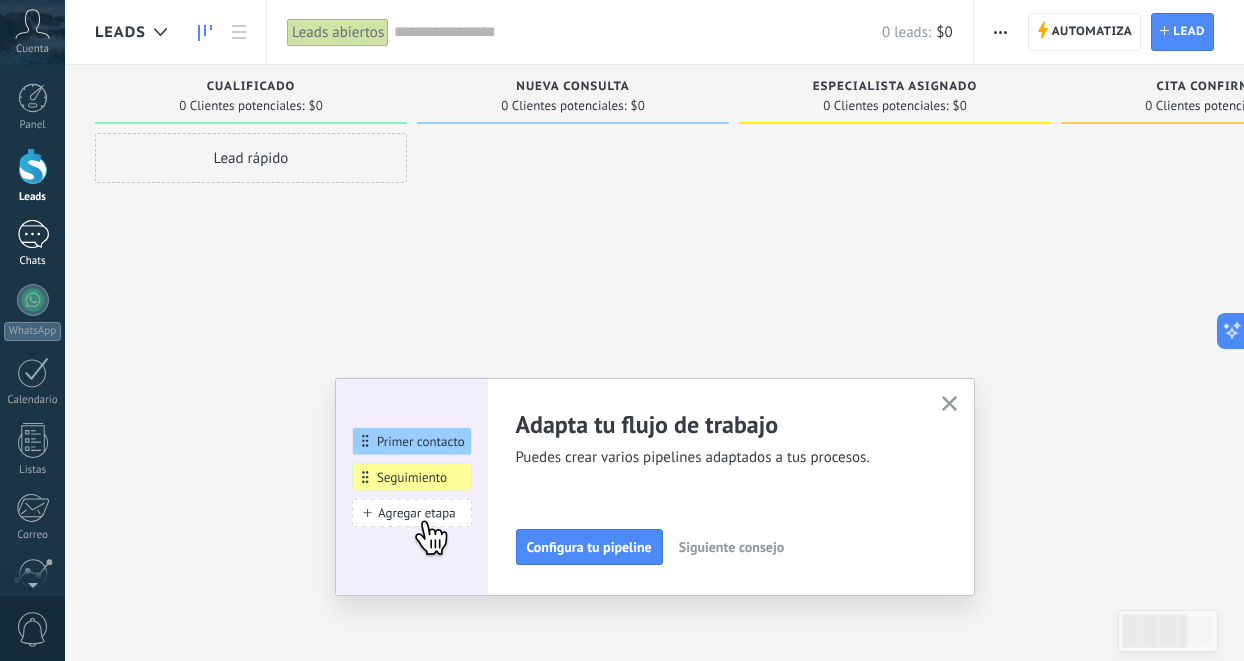 click at bounding box center (33, 234) 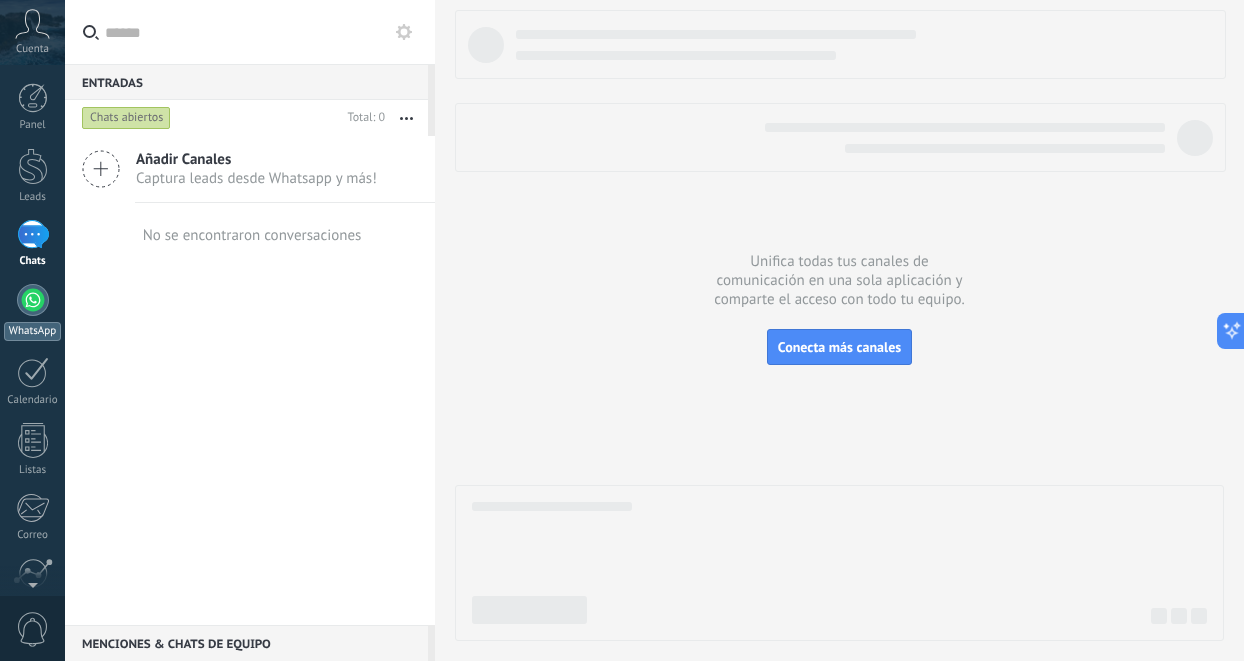 click at bounding box center (33, 300) 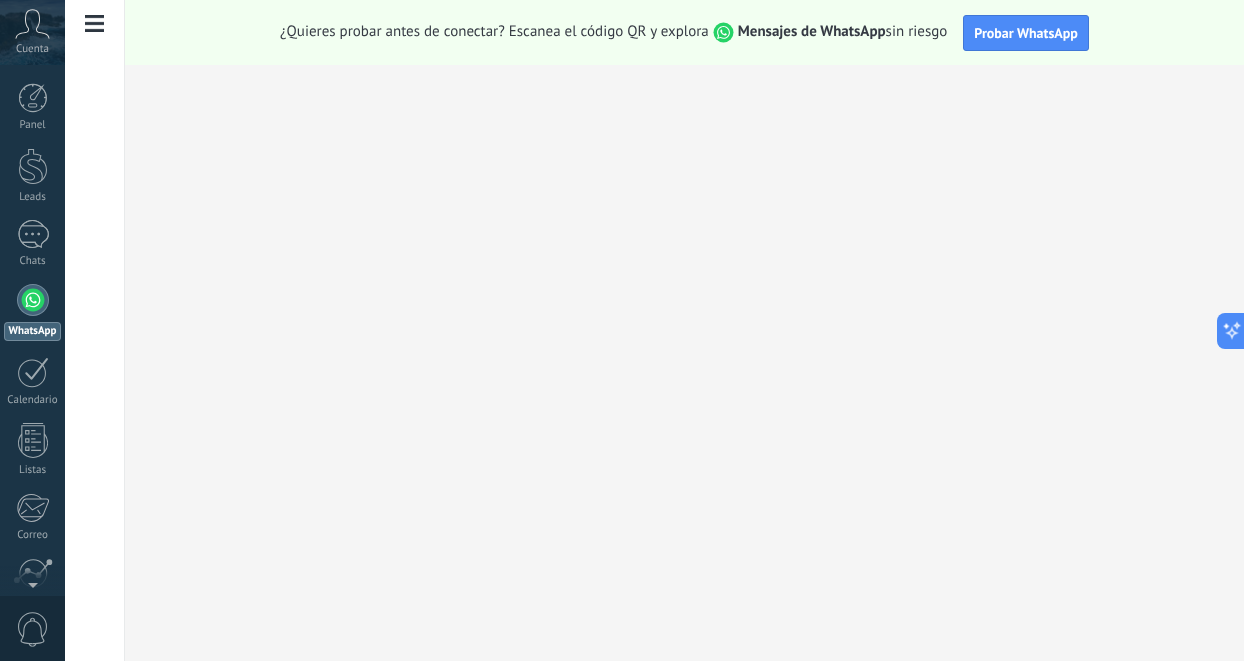 scroll, scrollTop: 0, scrollLeft: 0, axis: both 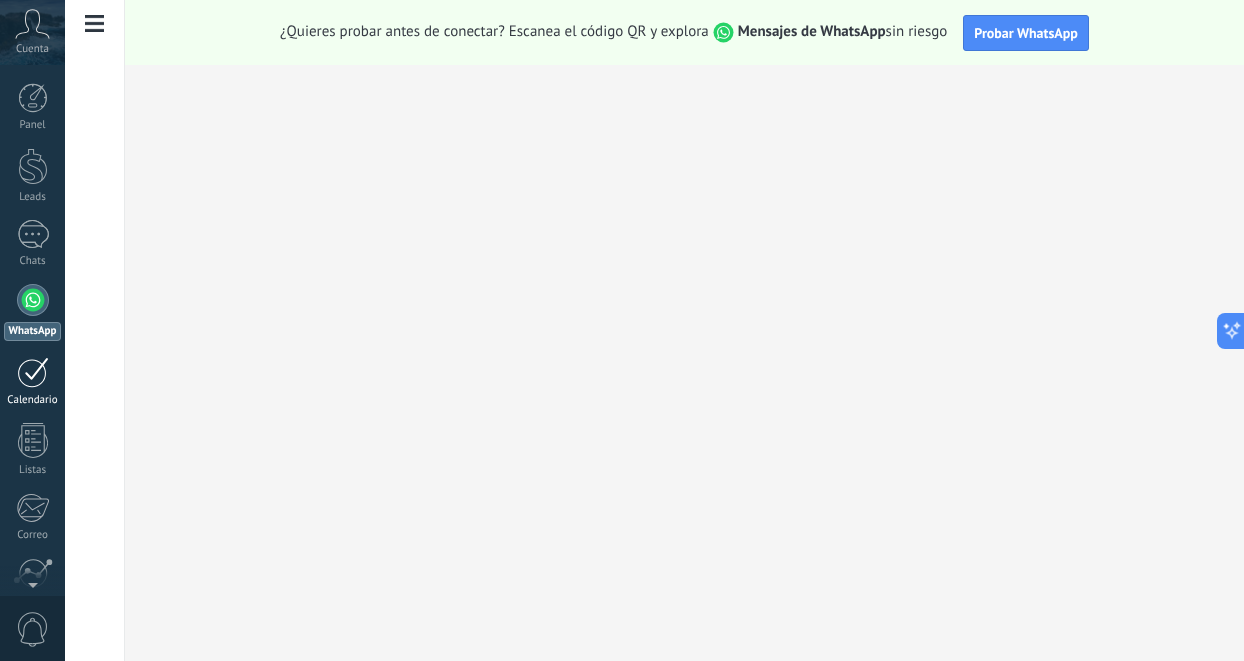 click at bounding box center (33, 372) 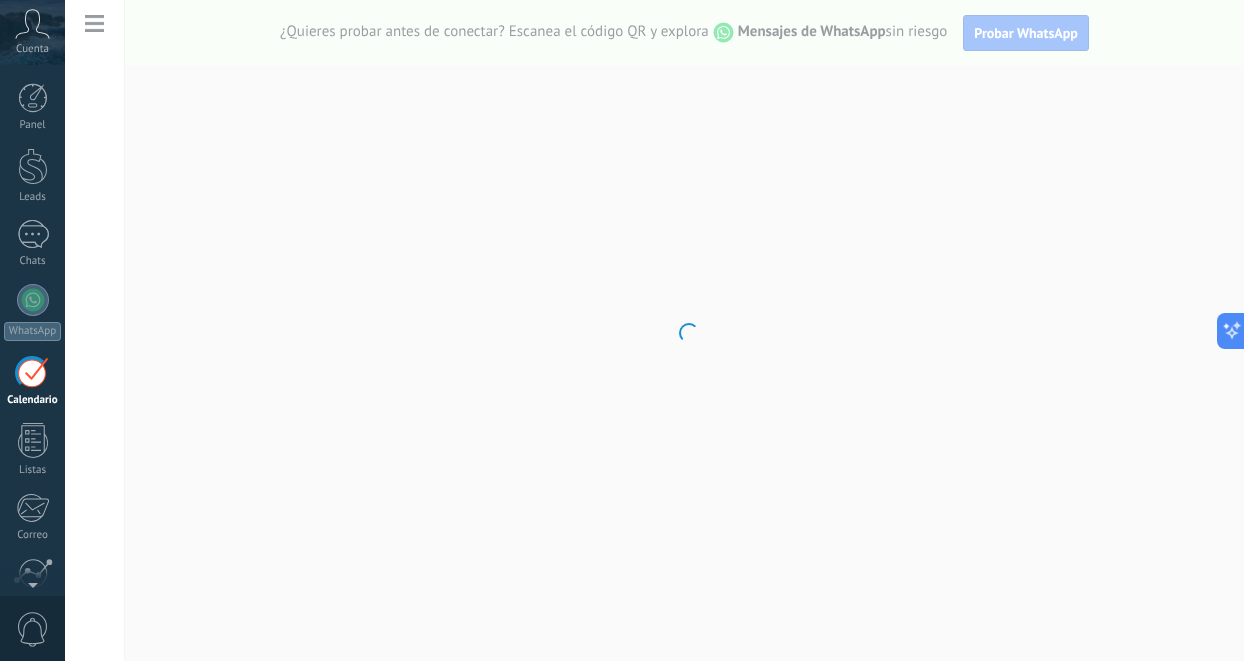 scroll, scrollTop: 58, scrollLeft: 0, axis: vertical 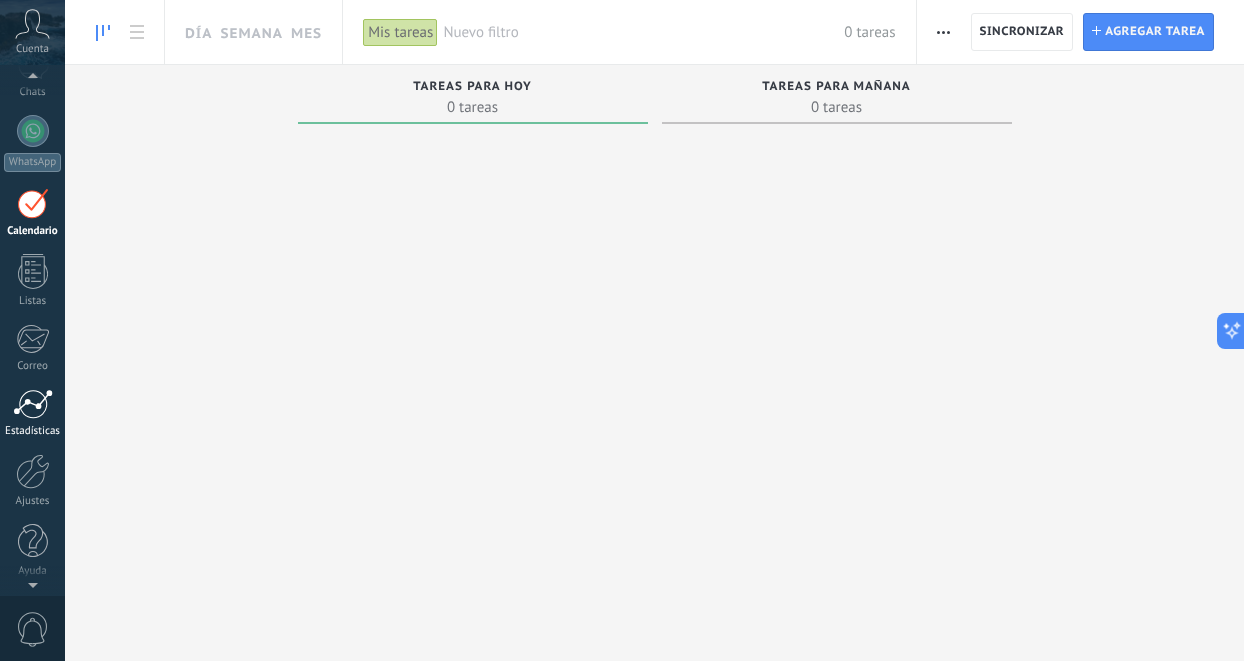 click on "Estadísticas" at bounding box center (32, 413) 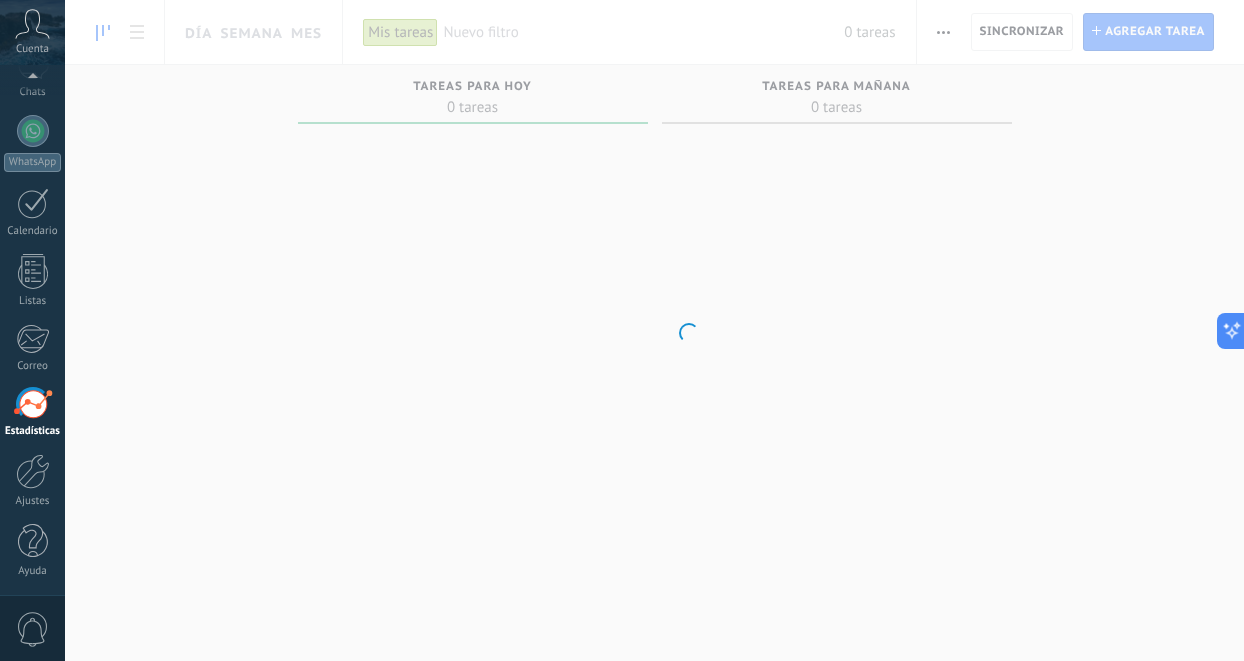 scroll, scrollTop: 171, scrollLeft: 0, axis: vertical 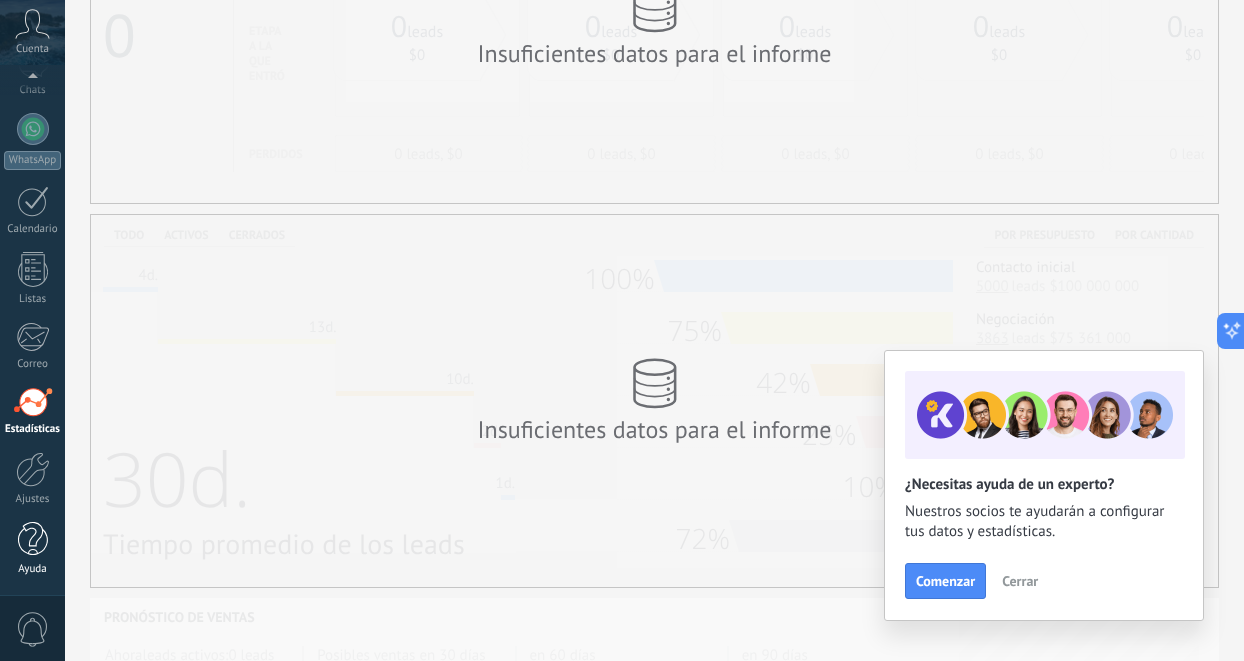 click at bounding box center (33, 539) 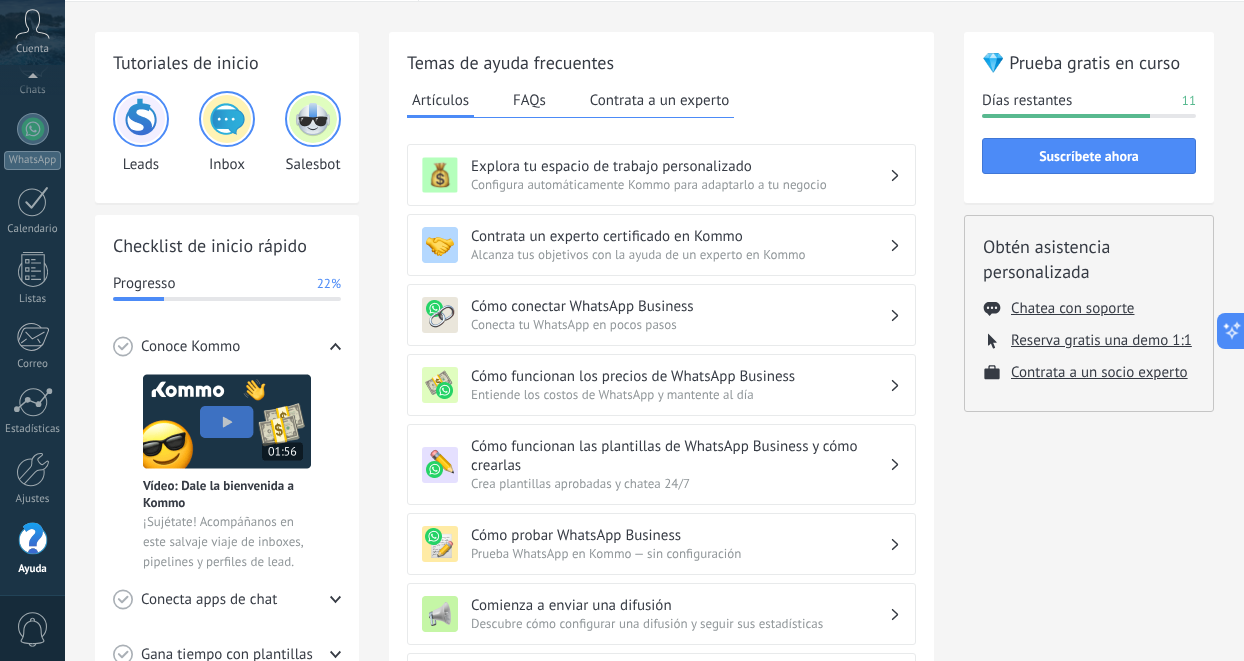 scroll, scrollTop: 62, scrollLeft: 0, axis: vertical 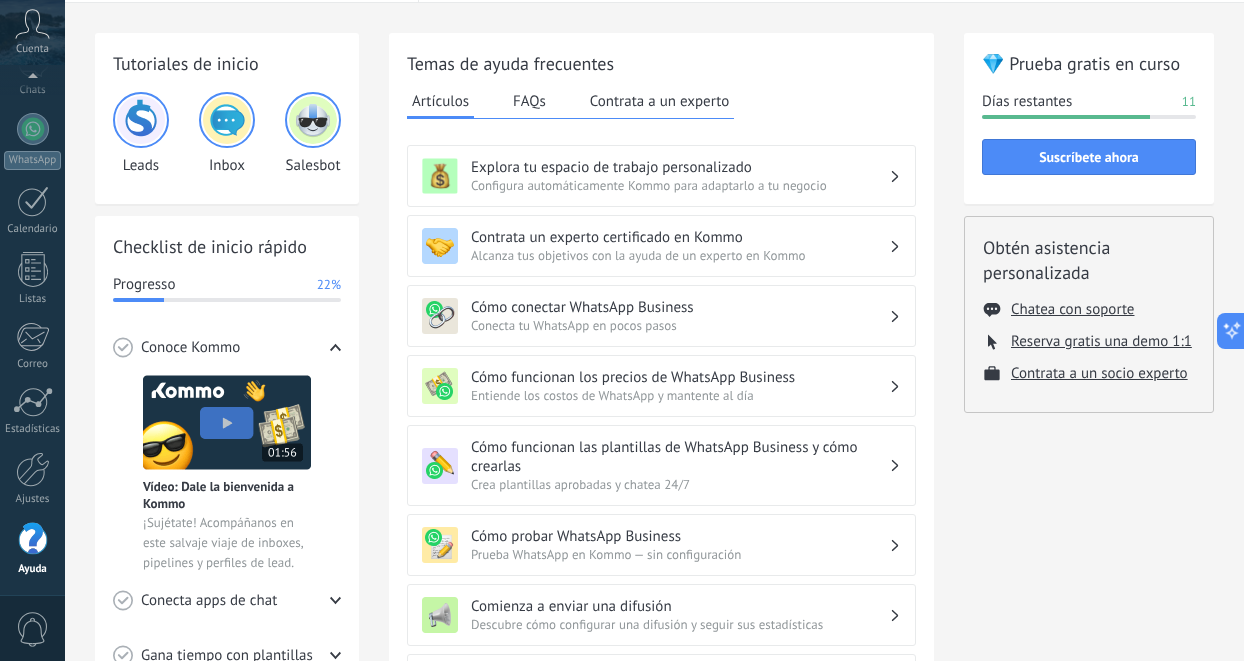 click on "11" at bounding box center [1189, 102] 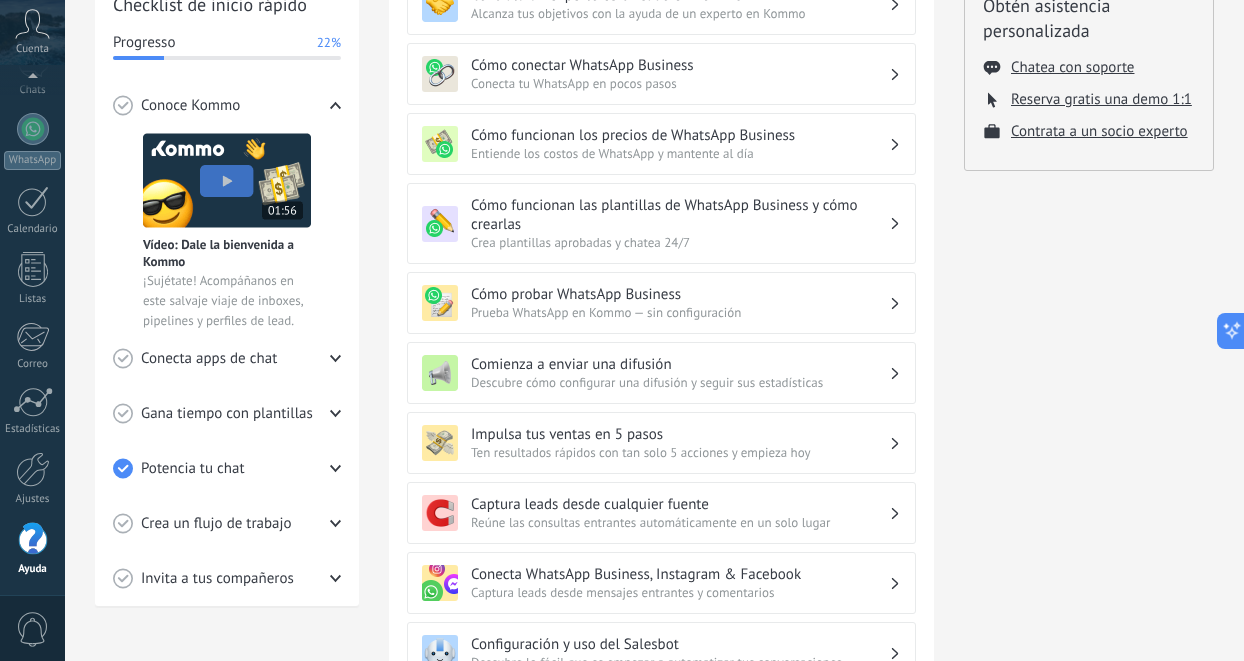 scroll, scrollTop: 361, scrollLeft: 0, axis: vertical 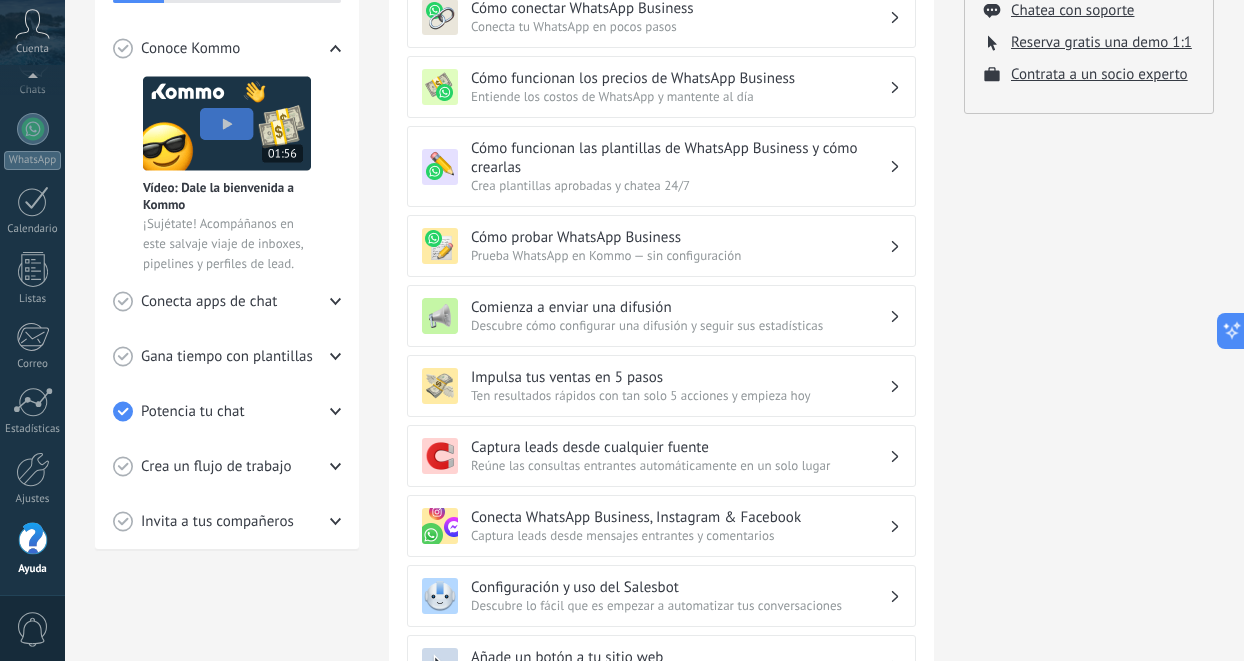 click at bounding box center [335, 48] 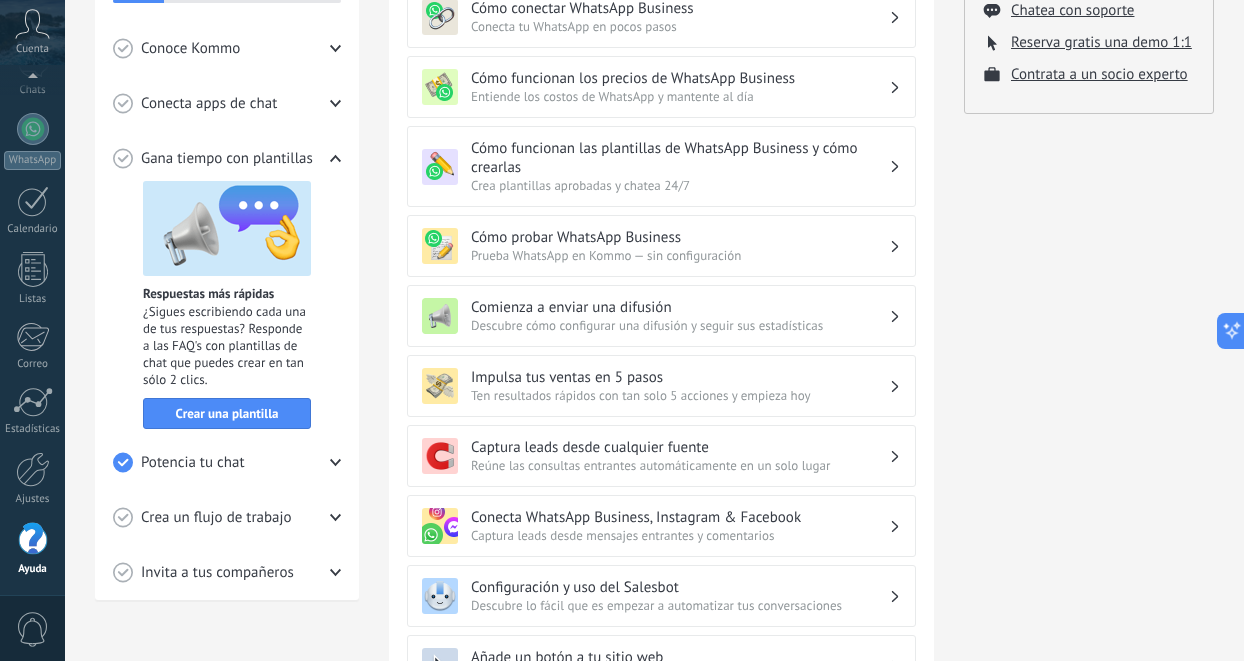 click at bounding box center (335, 48) 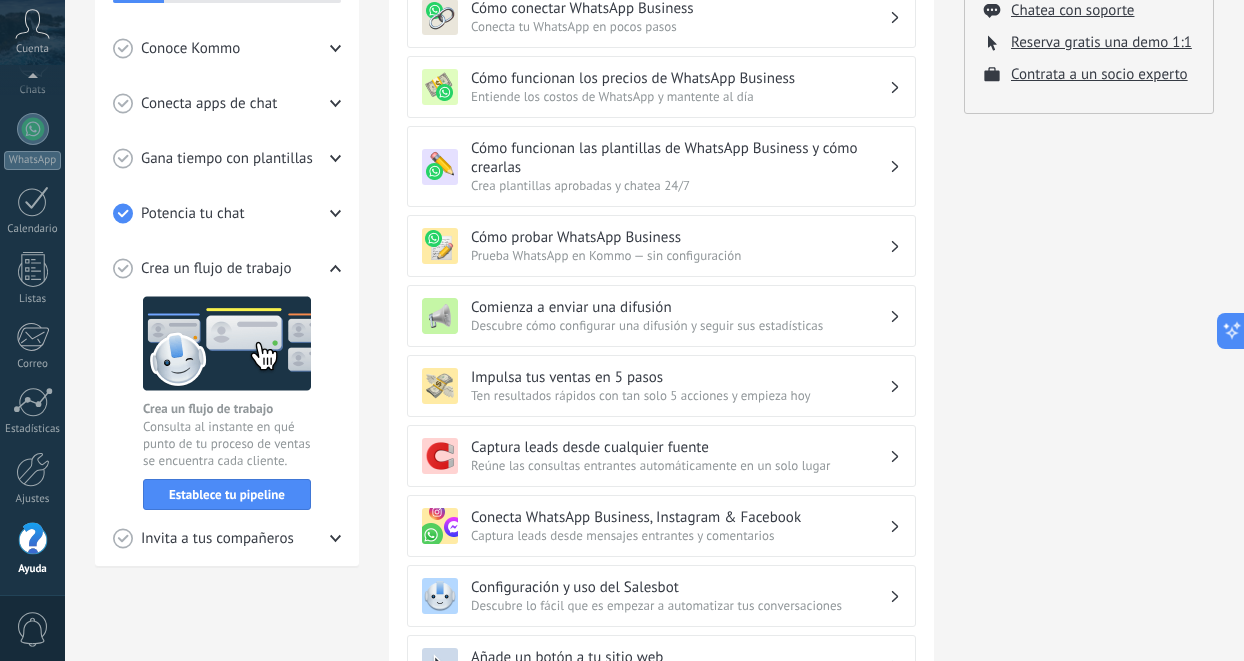 click at bounding box center [335, 48] 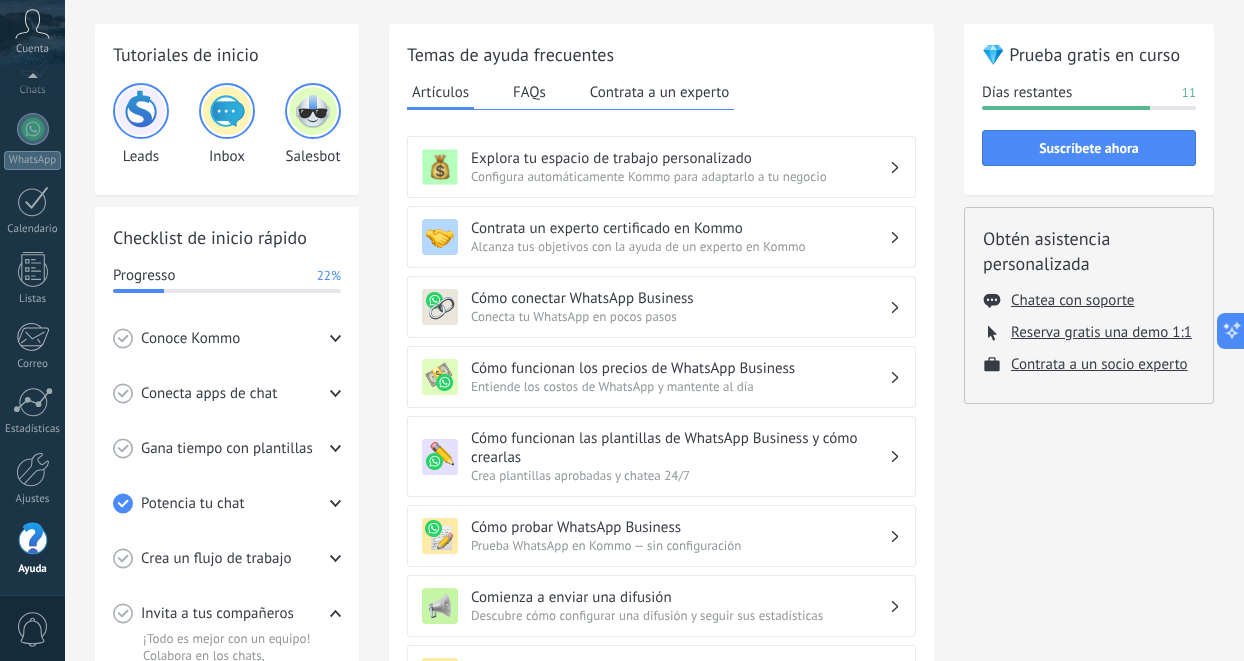 scroll, scrollTop: 63, scrollLeft: 0, axis: vertical 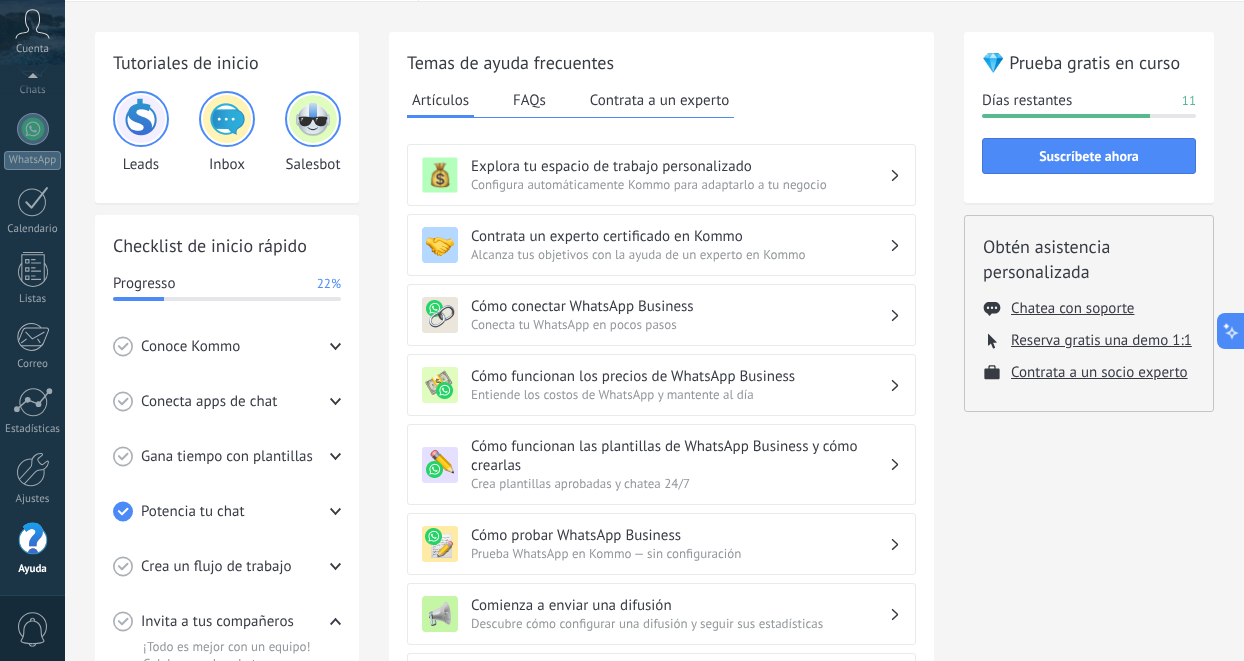 click at bounding box center (335, 346) 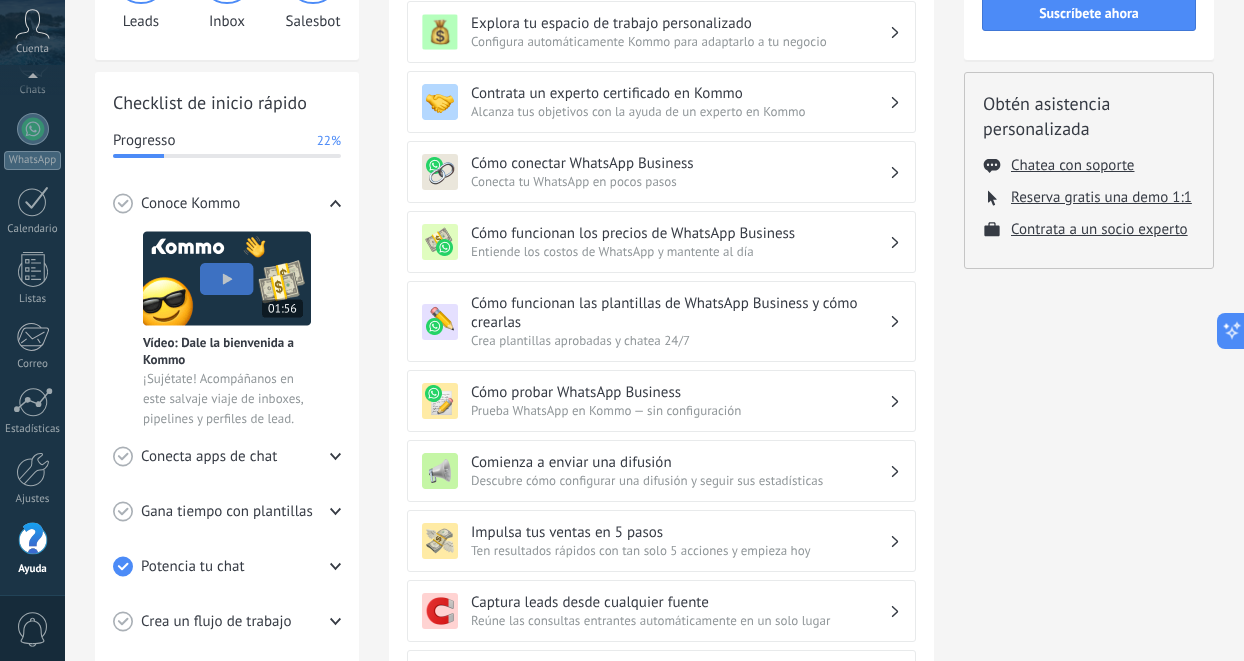 scroll, scrollTop: 207, scrollLeft: 0, axis: vertical 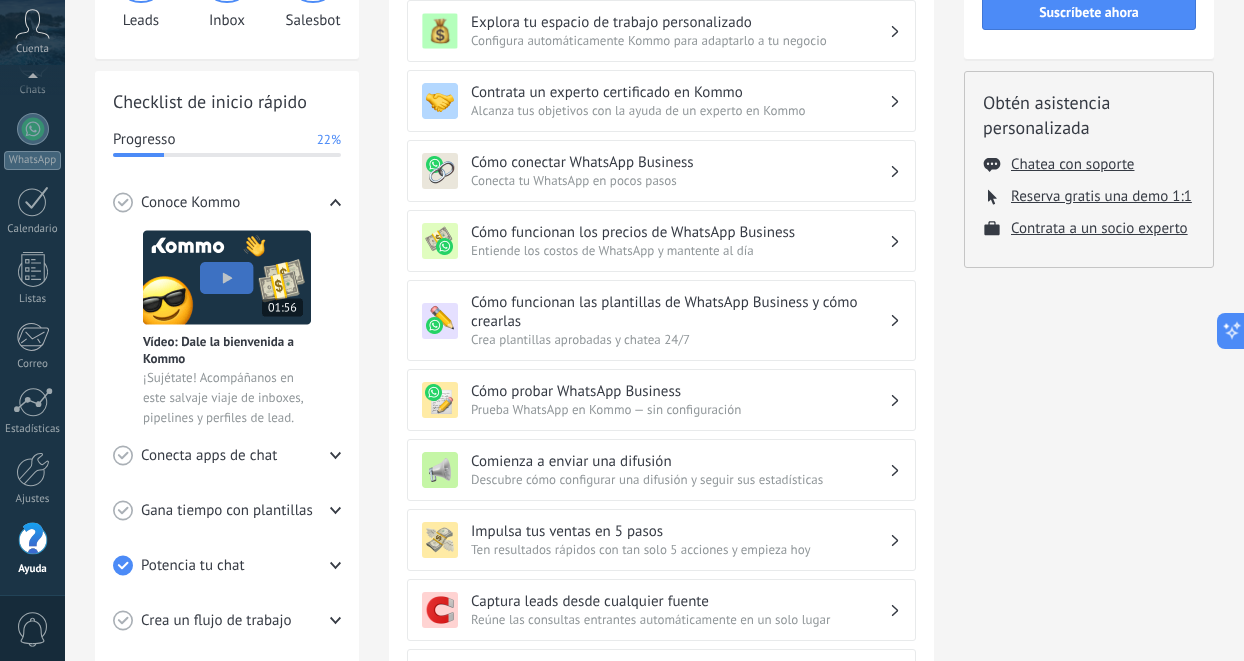 click at bounding box center [335, 202] 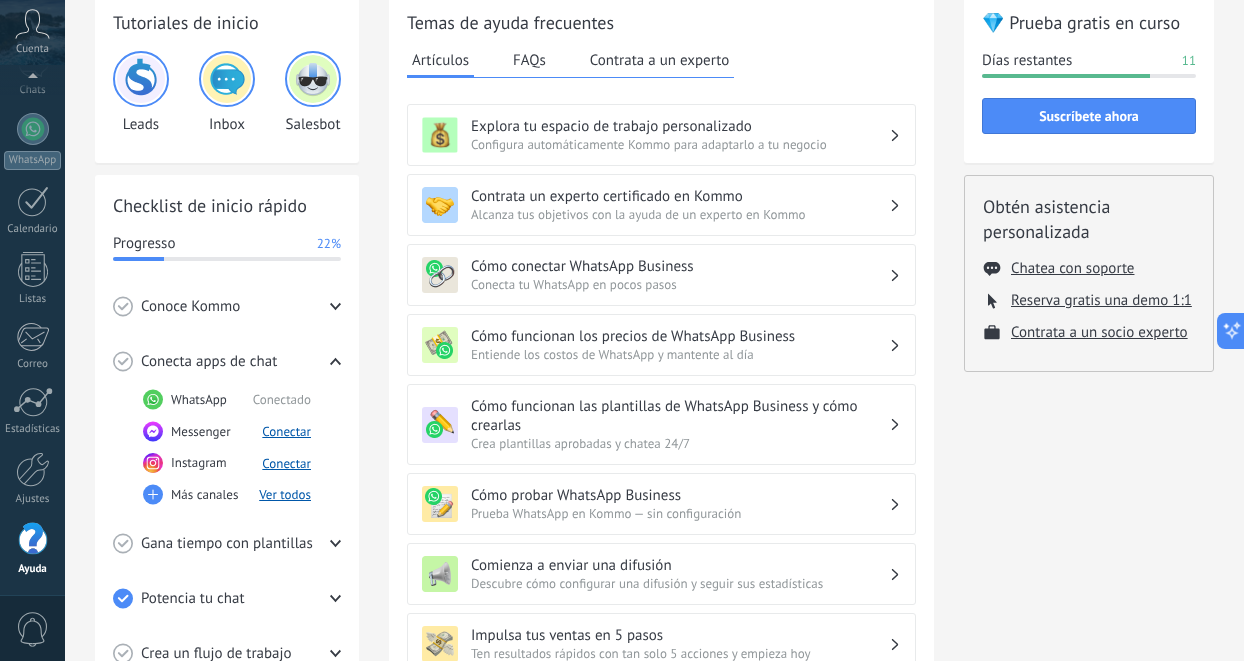 scroll, scrollTop: 106, scrollLeft: 0, axis: vertical 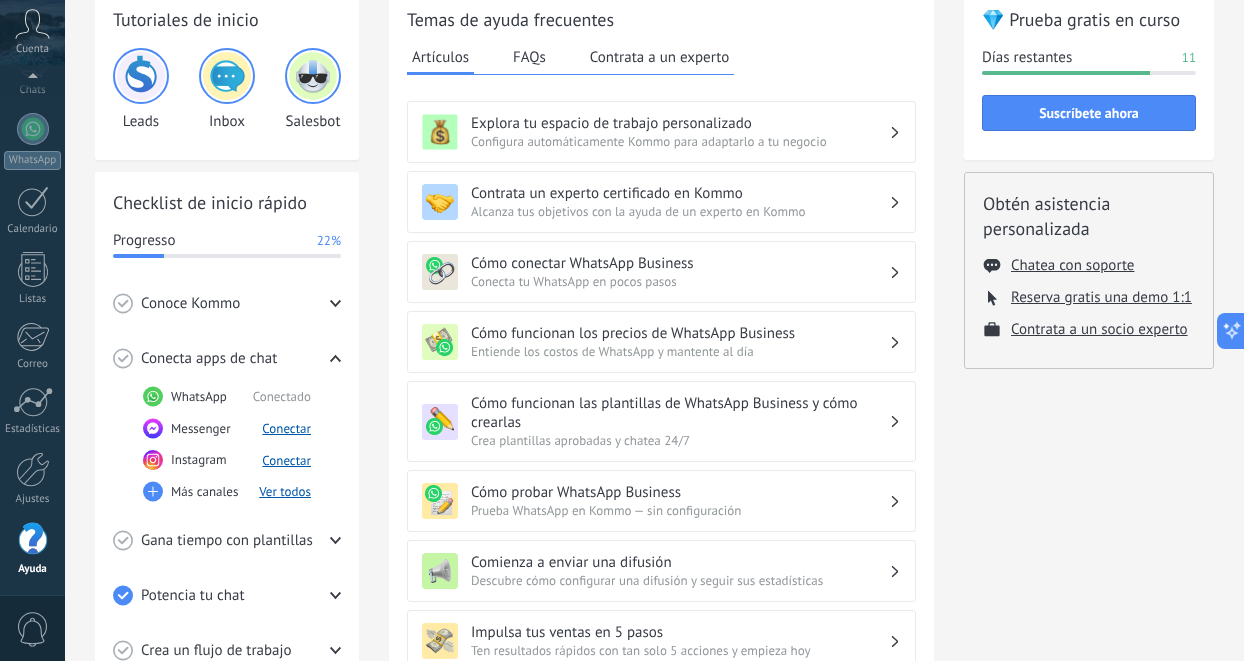 click on "Cómo funcionan los precios de WhatsApp Business" at bounding box center [680, 123] 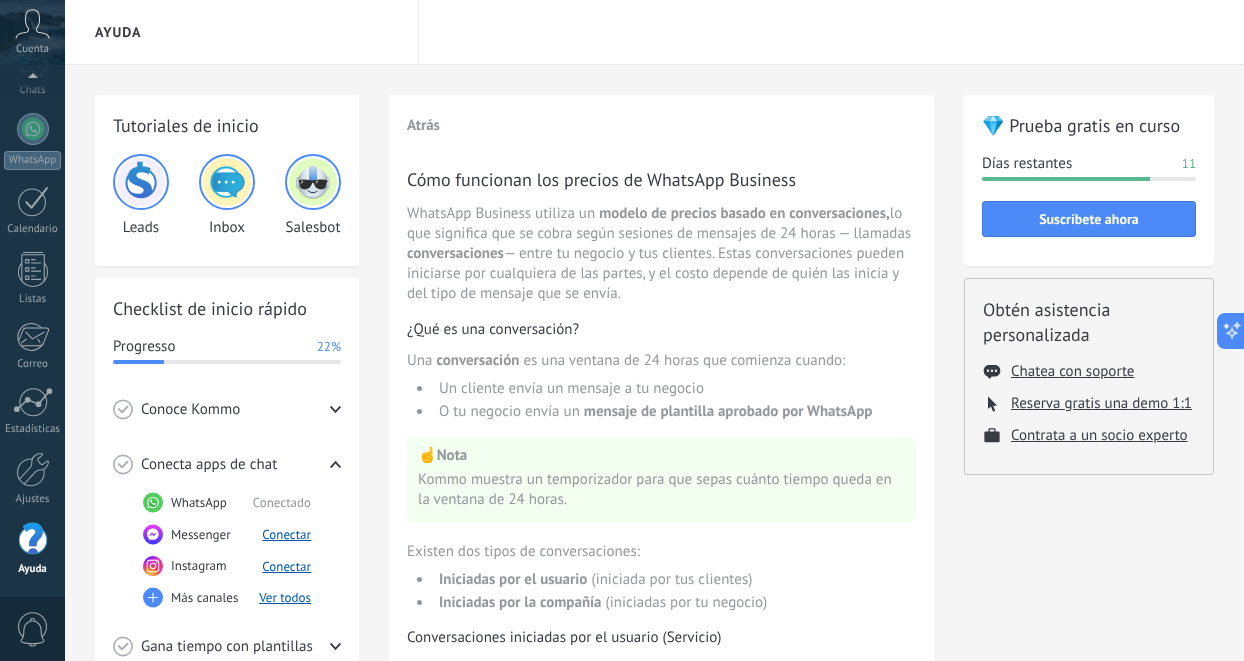 scroll, scrollTop: 0, scrollLeft: 0, axis: both 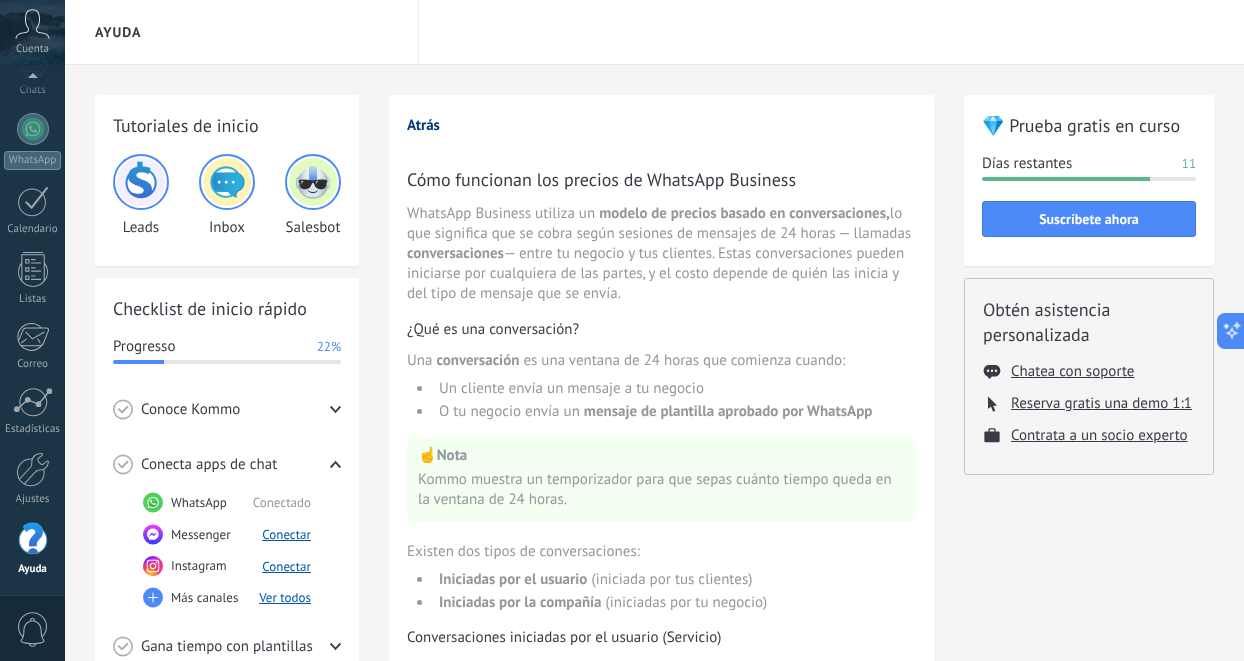 click on "Atrás" at bounding box center [423, 125] 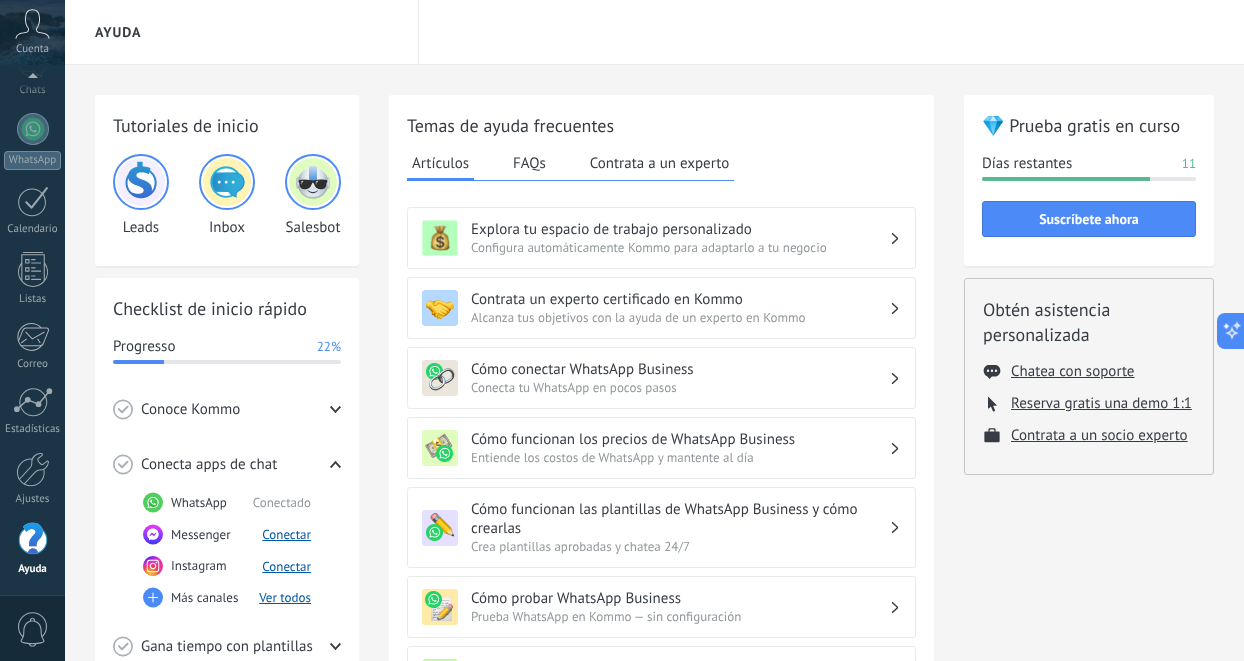 scroll, scrollTop: 0, scrollLeft: 0, axis: both 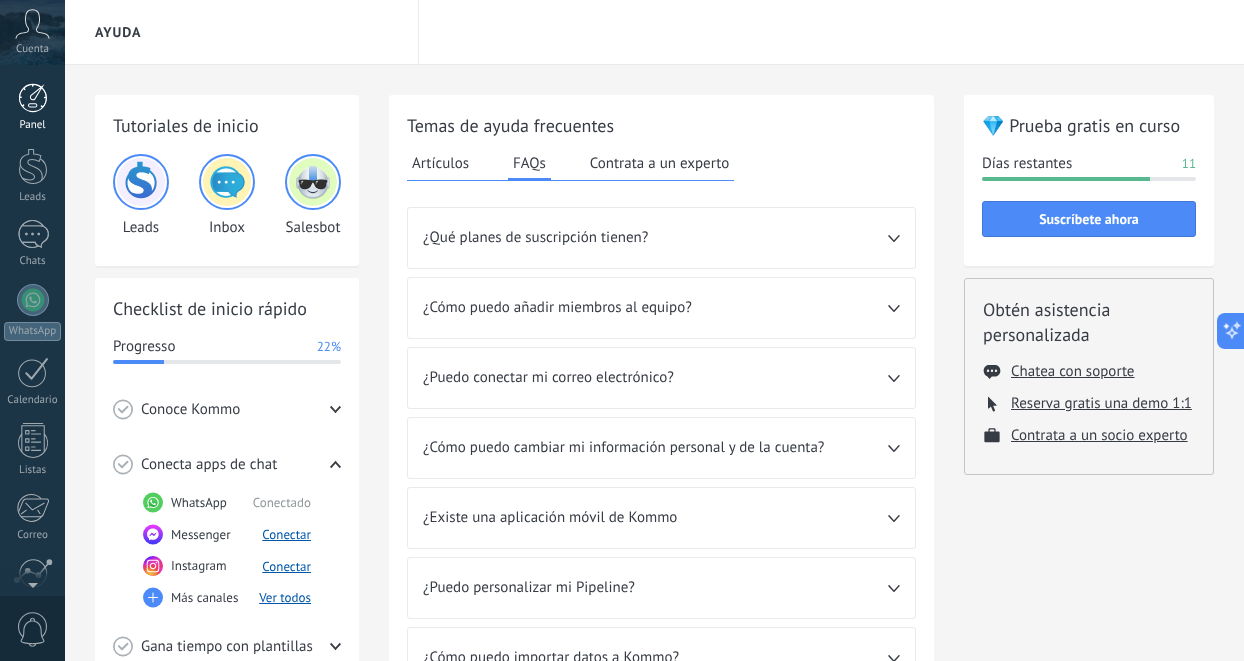 click at bounding box center (33, 98) 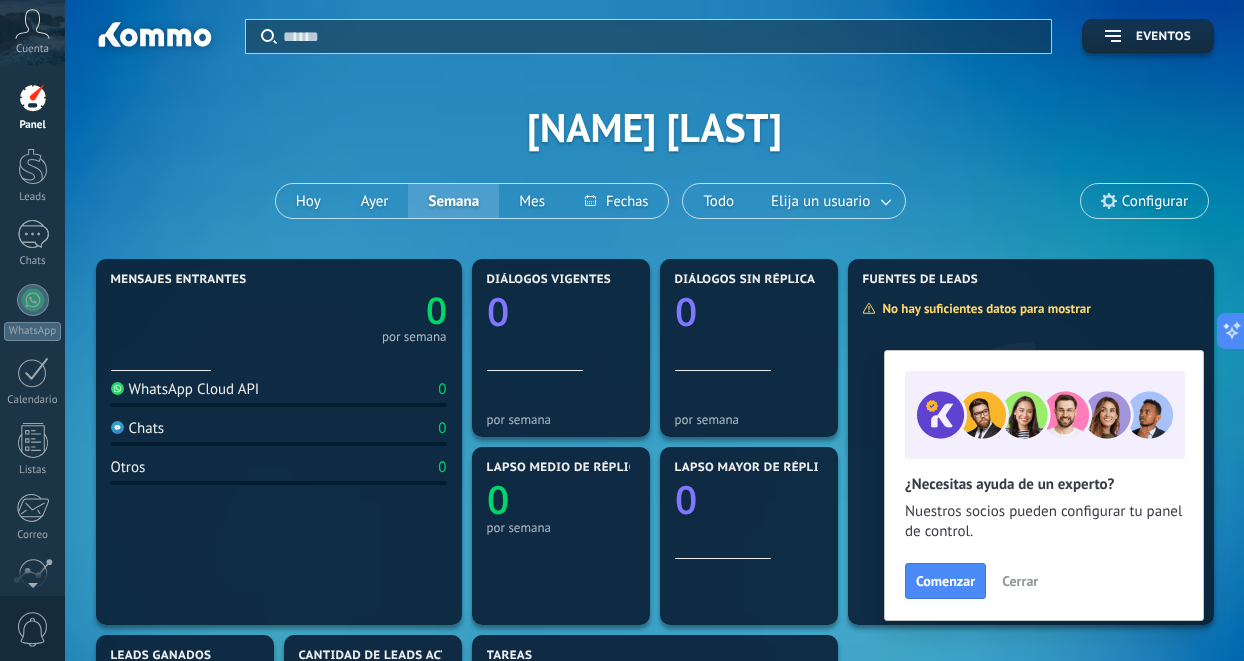 scroll, scrollTop: 0, scrollLeft: 0, axis: both 